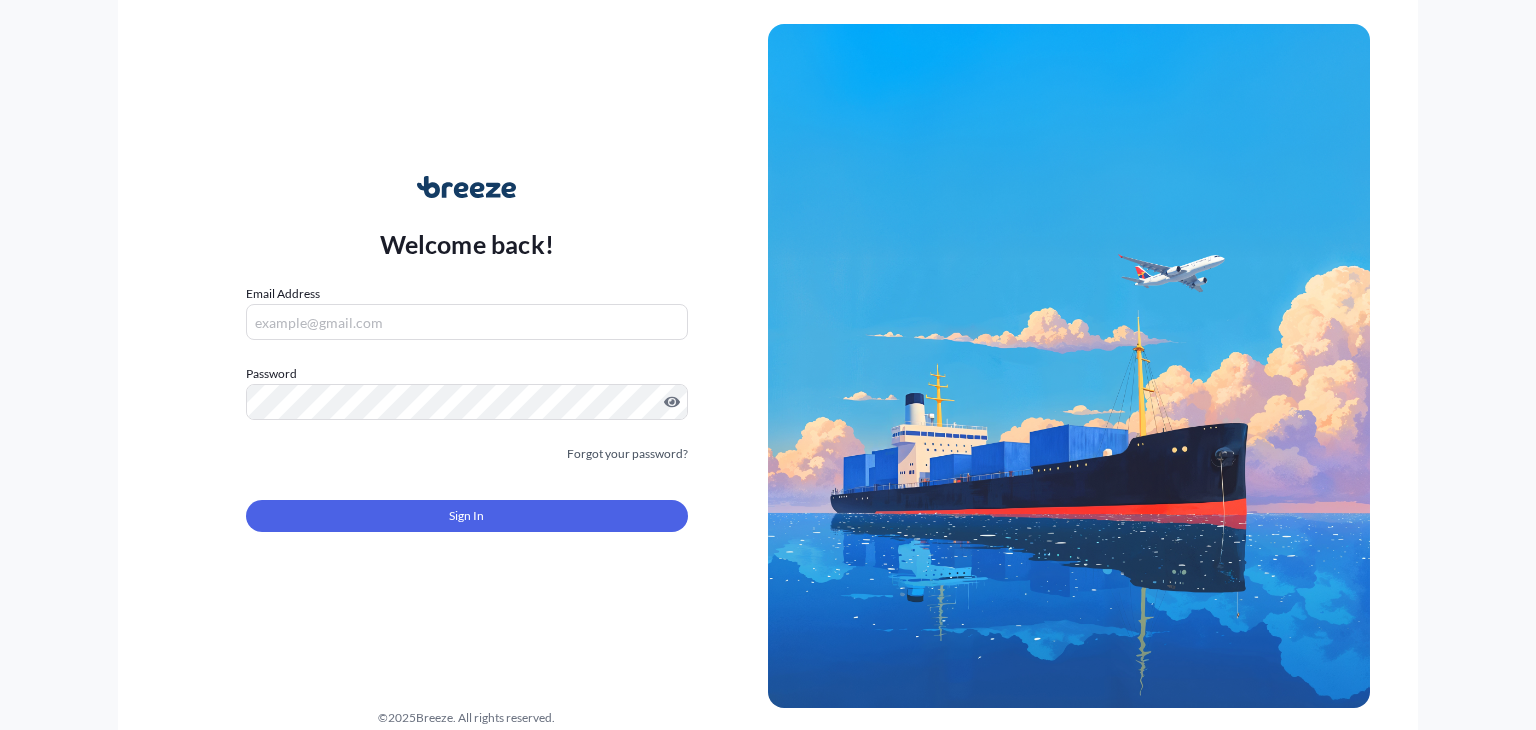 scroll, scrollTop: 0, scrollLeft: 0, axis: both 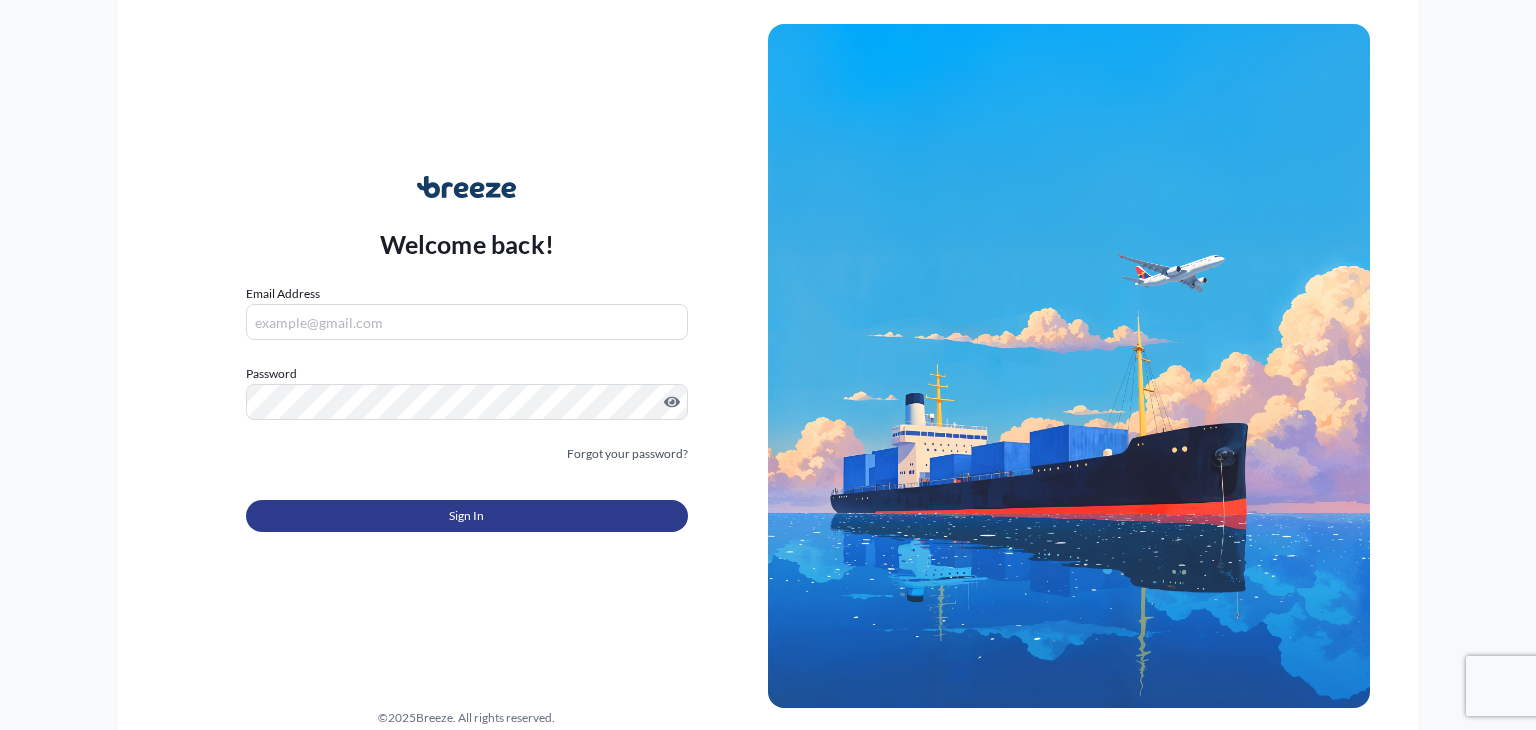type on "[EMAIL]" 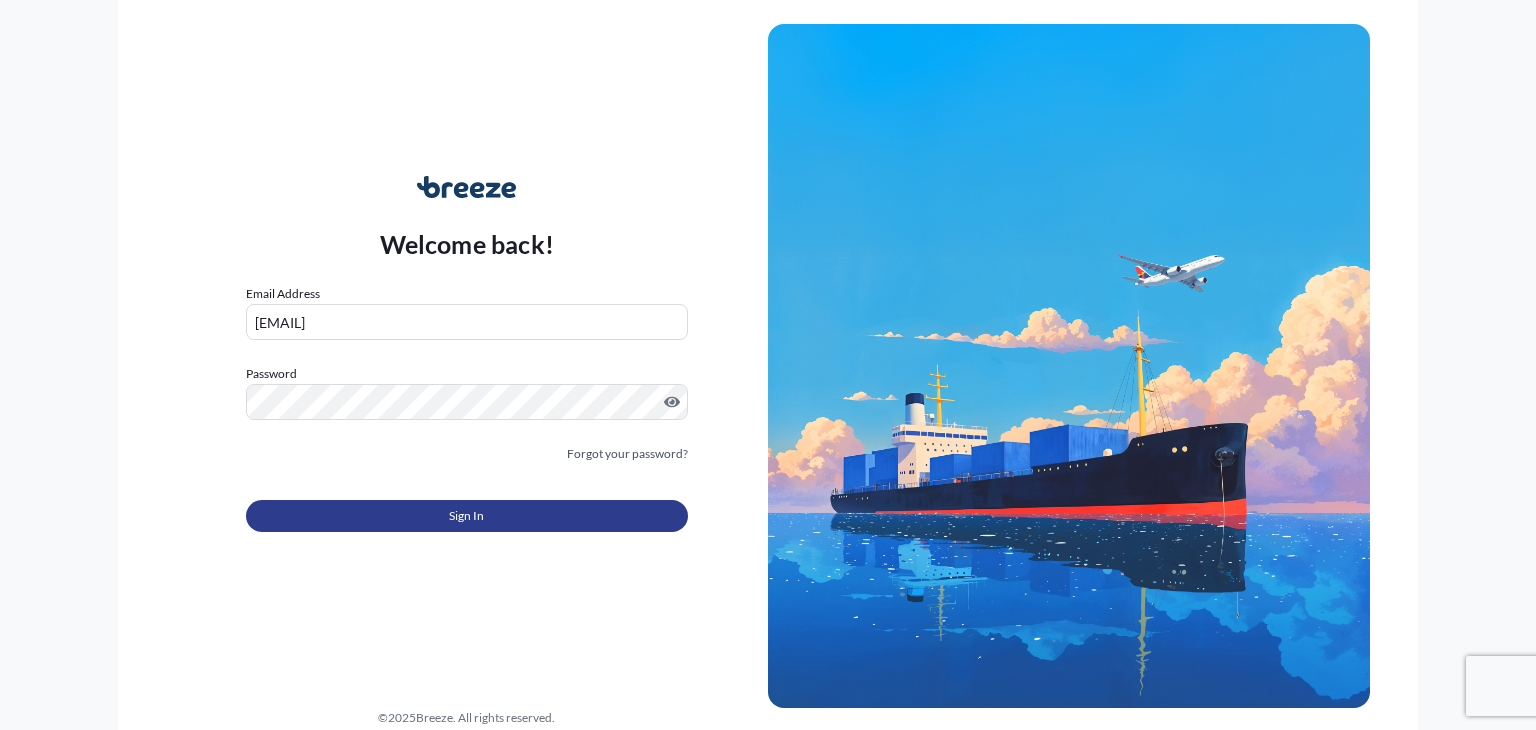 click on "Sign In" at bounding box center [467, 516] 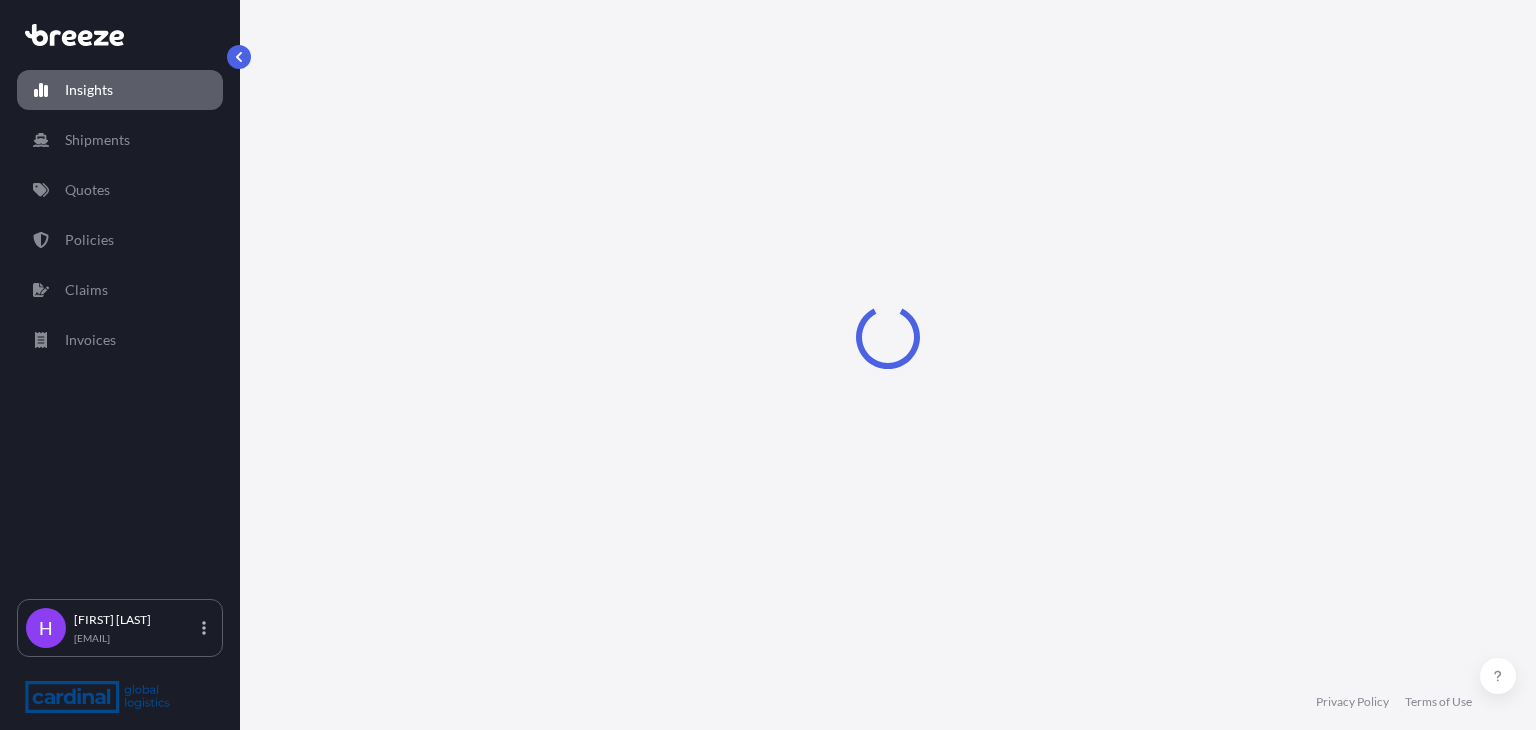 select on "2025" 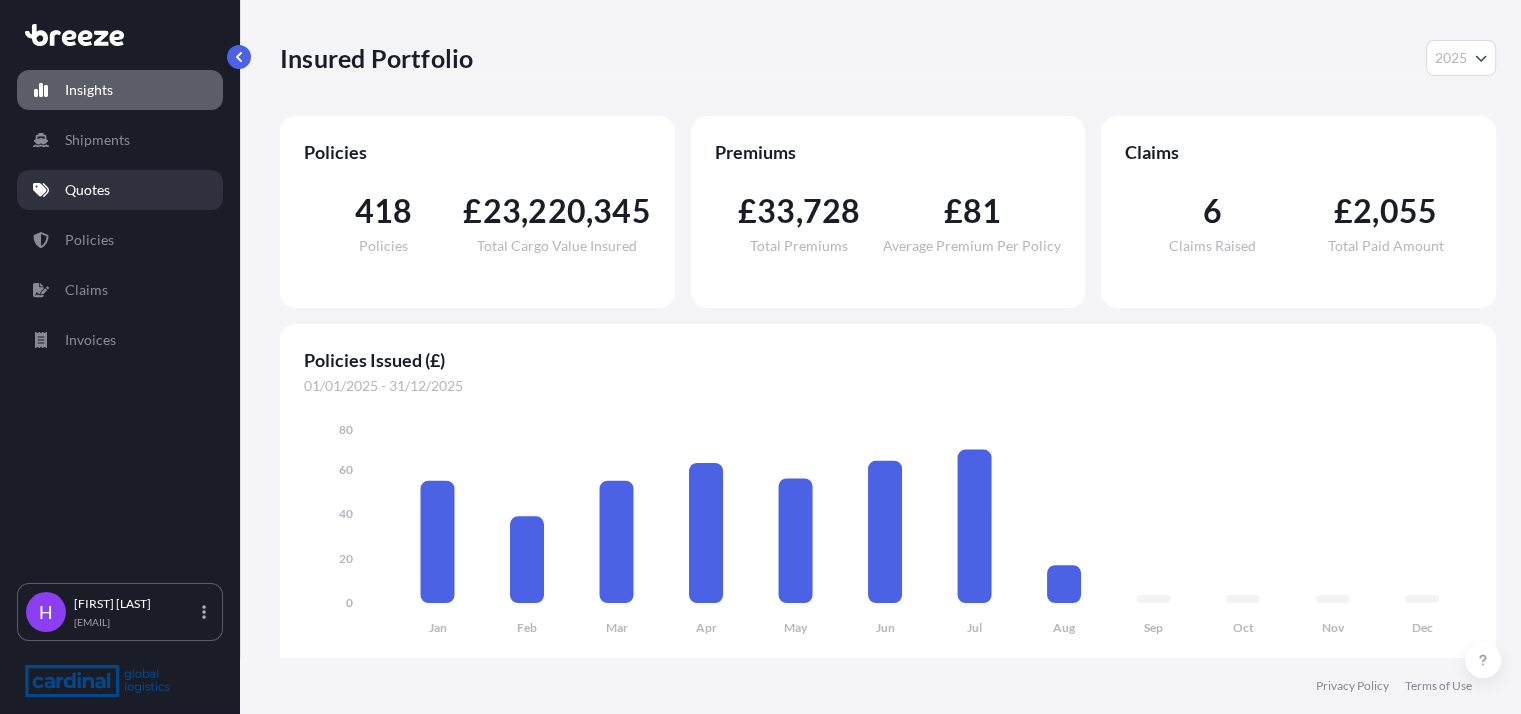 click on "Quotes" at bounding box center (120, 190) 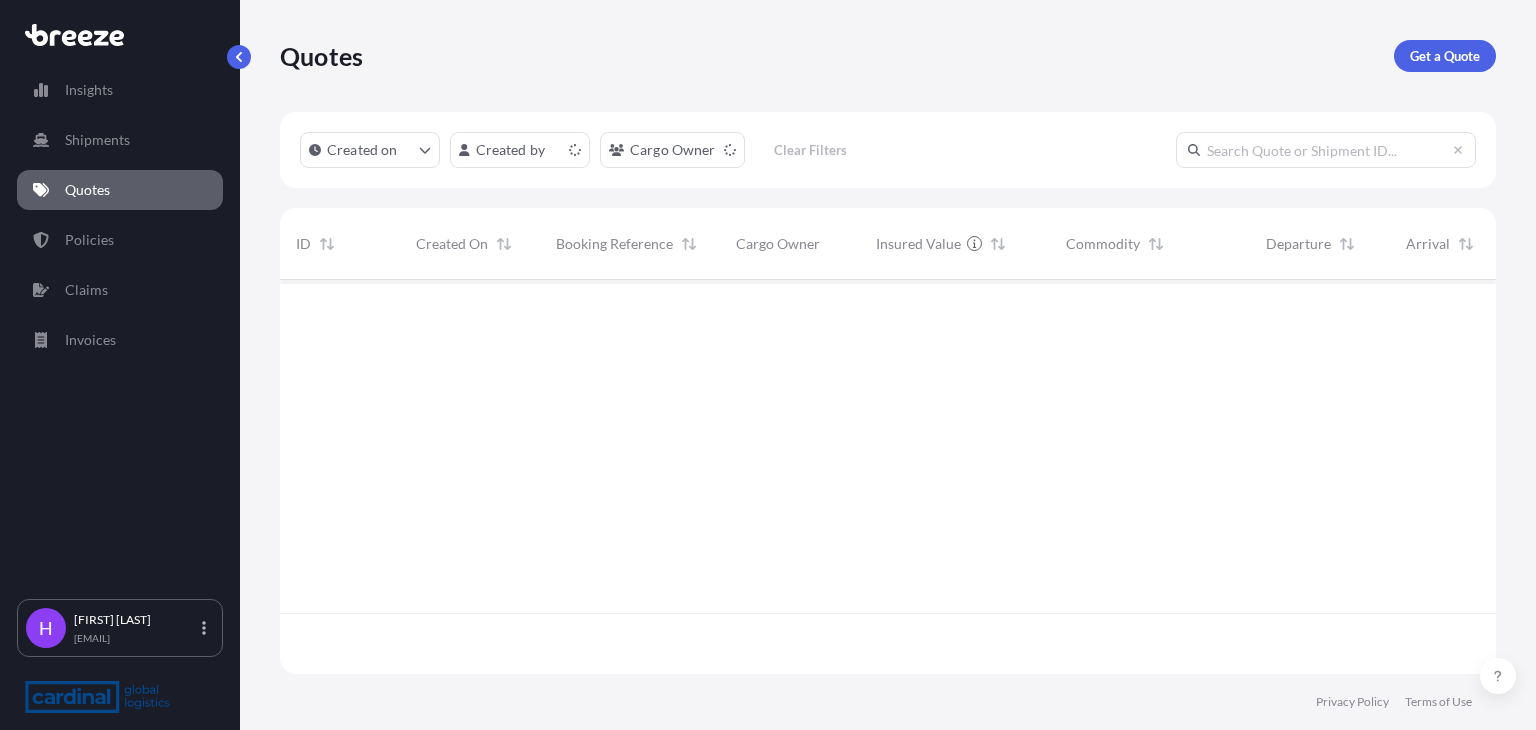 scroll, scrollTop: 16, scrollLeft: 16, axis: both 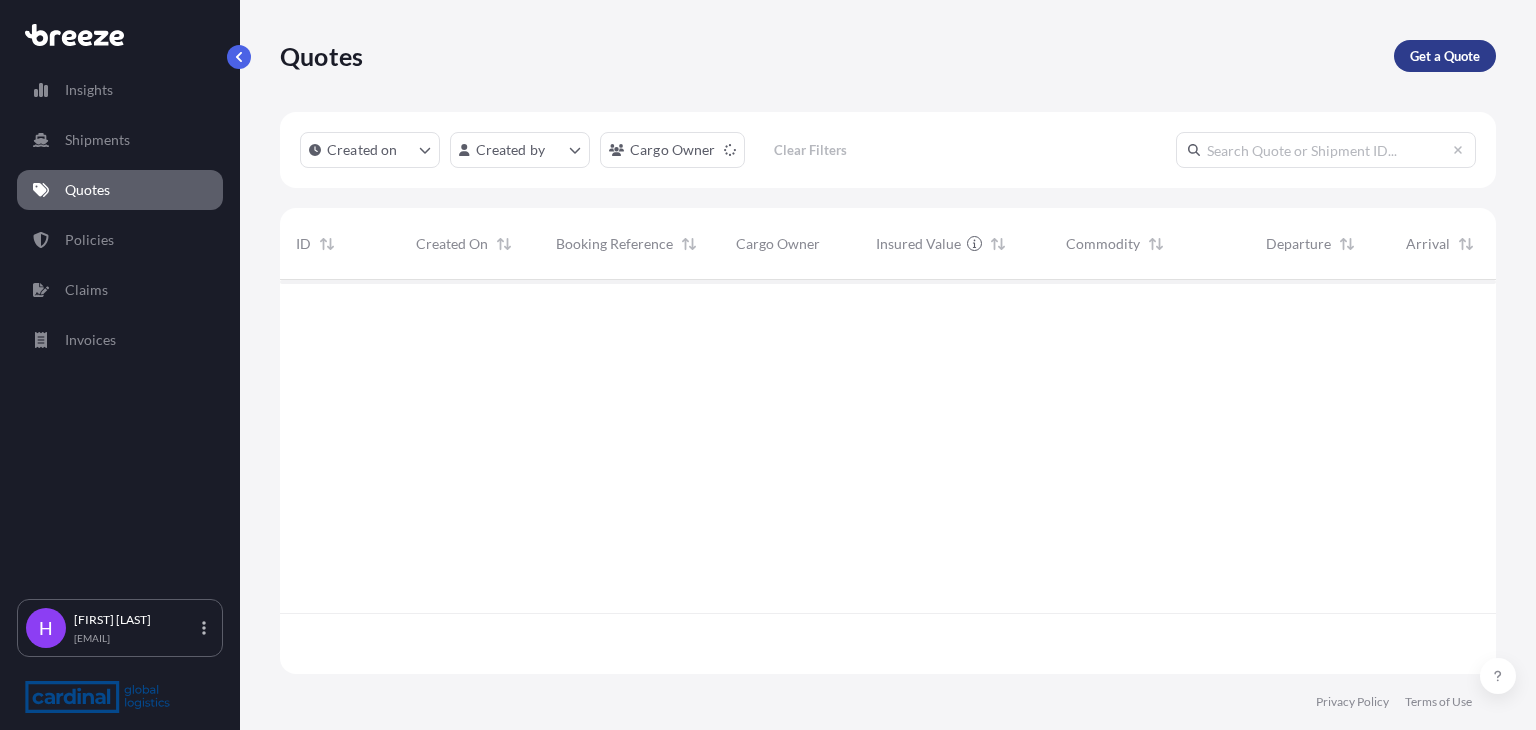 click on "Get a Quote" at bounding box center (1445, 56) 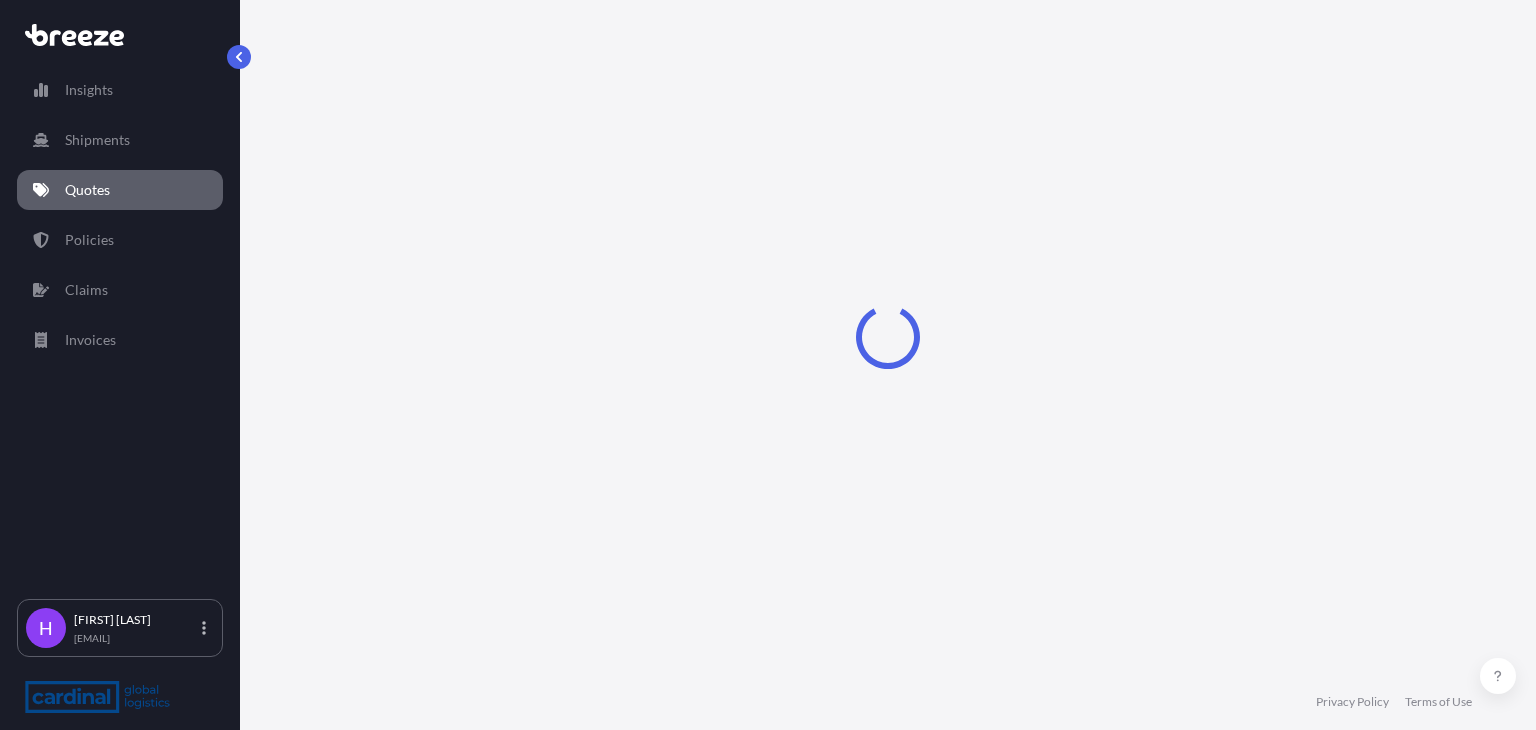 select on "Road" 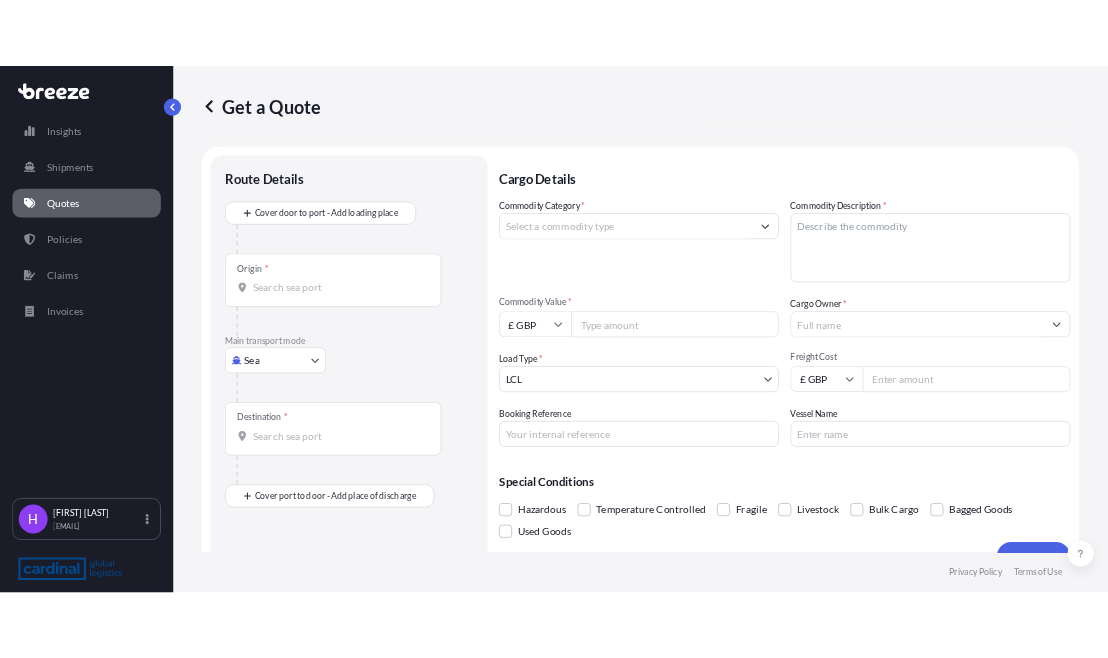 scroll, scrollTop: 32, scrollLeft: 0, axis: vertical 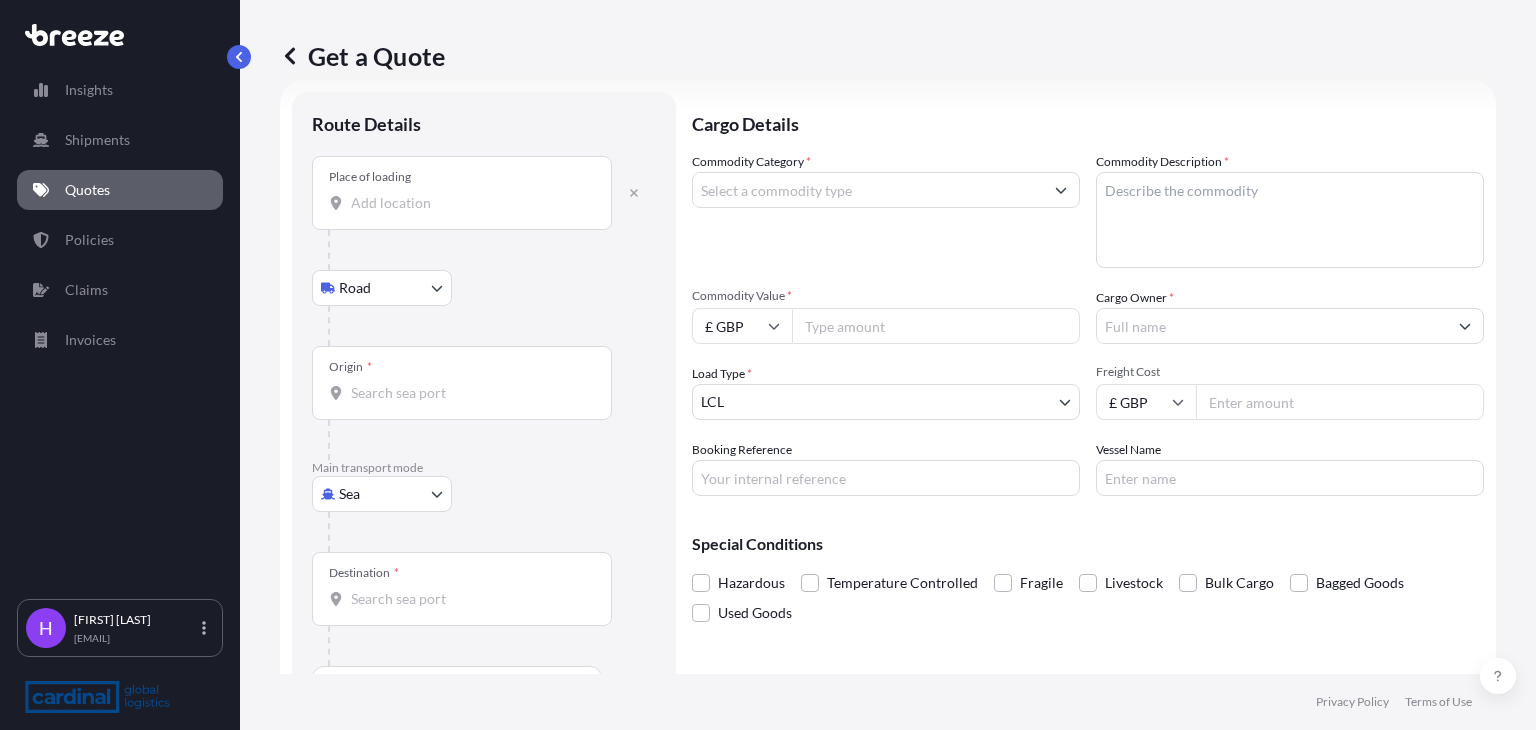 click on "Place of loading" at bounding box center (469, 203) 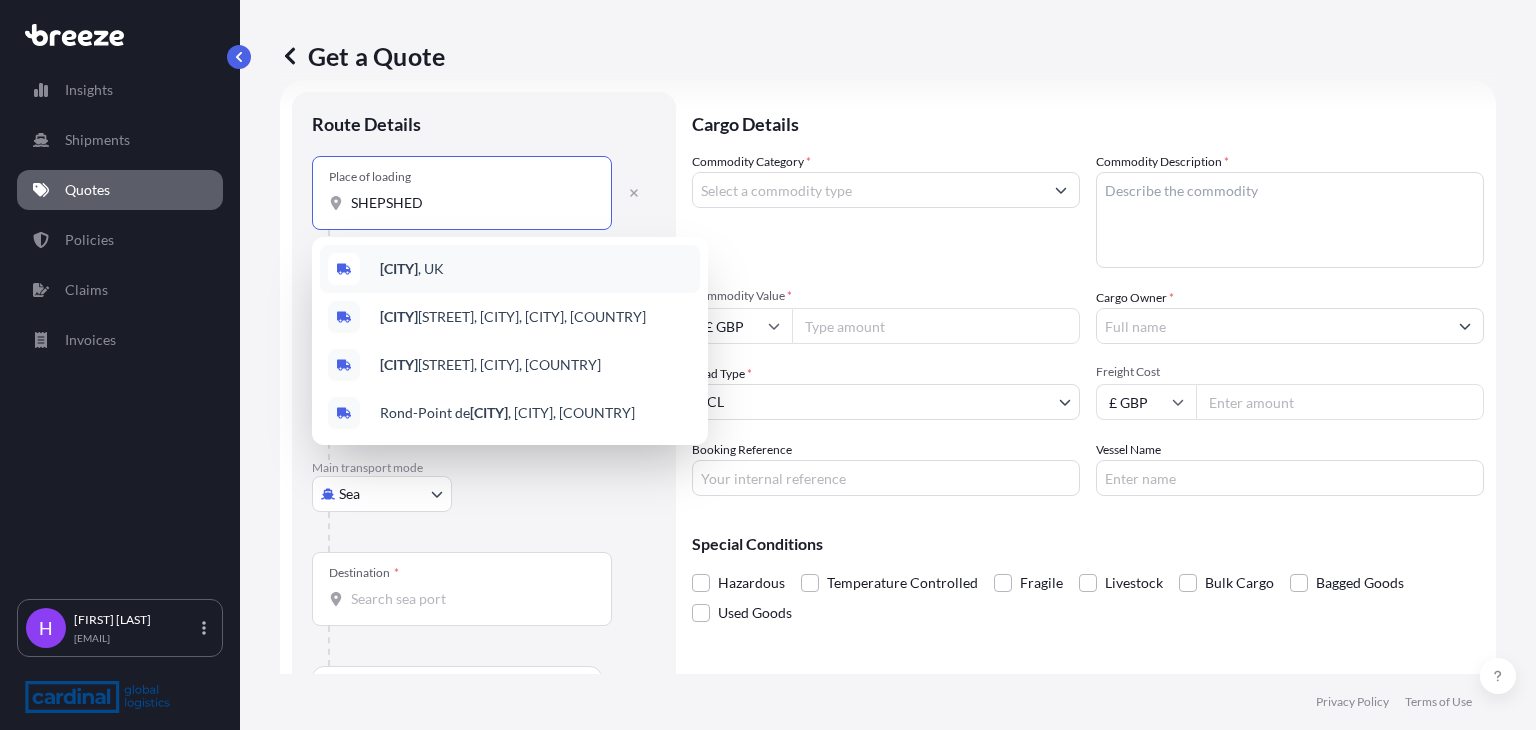 click on "[CITY]" at bounding box center (399, 268) 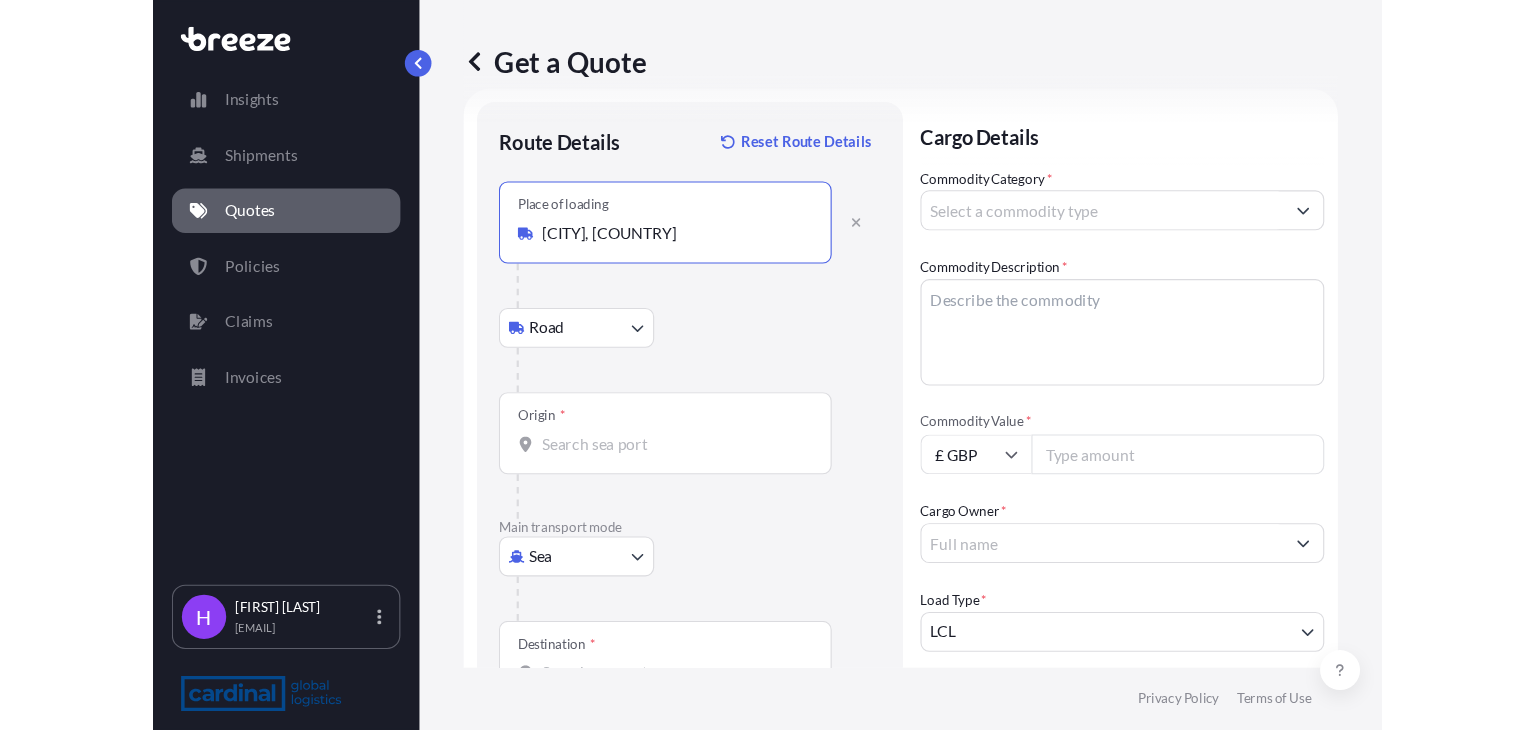 scroll, scrollTop: 0, scrollLeft: 0, axis: both 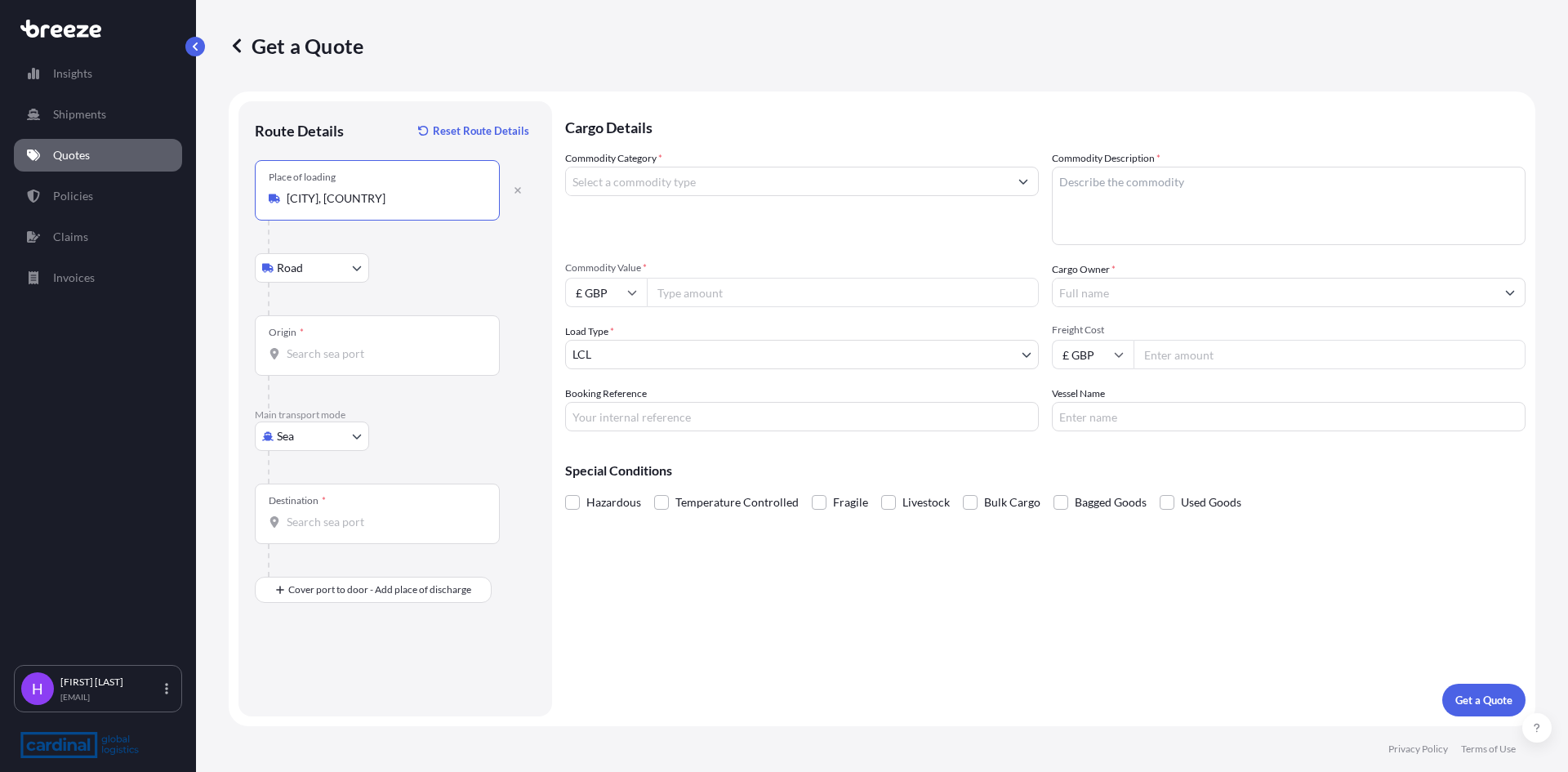 type on "[CITY], [COUNTRY]" 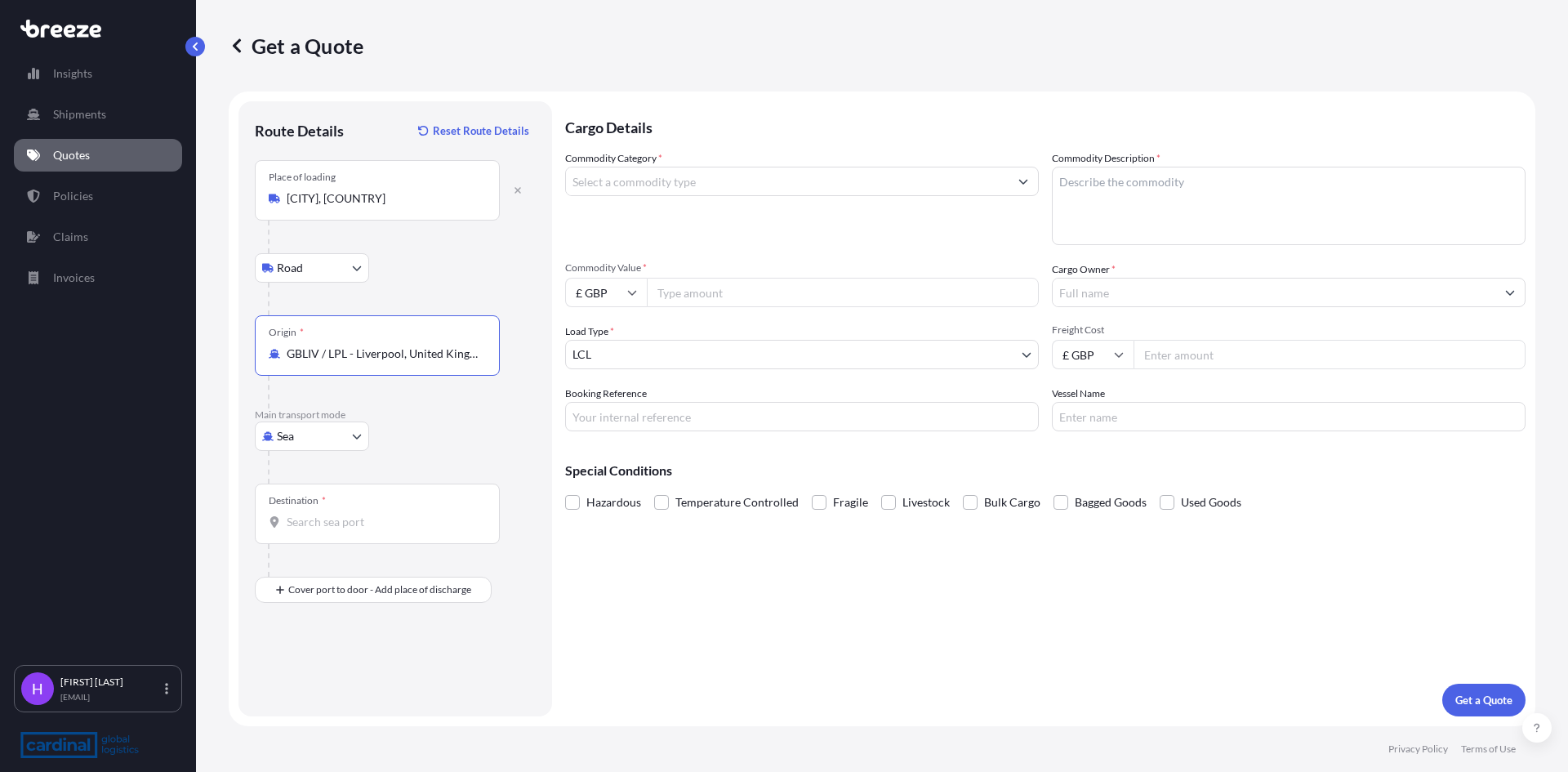 type on "GBLIV / LPL - Liverpool, United Kingdom" 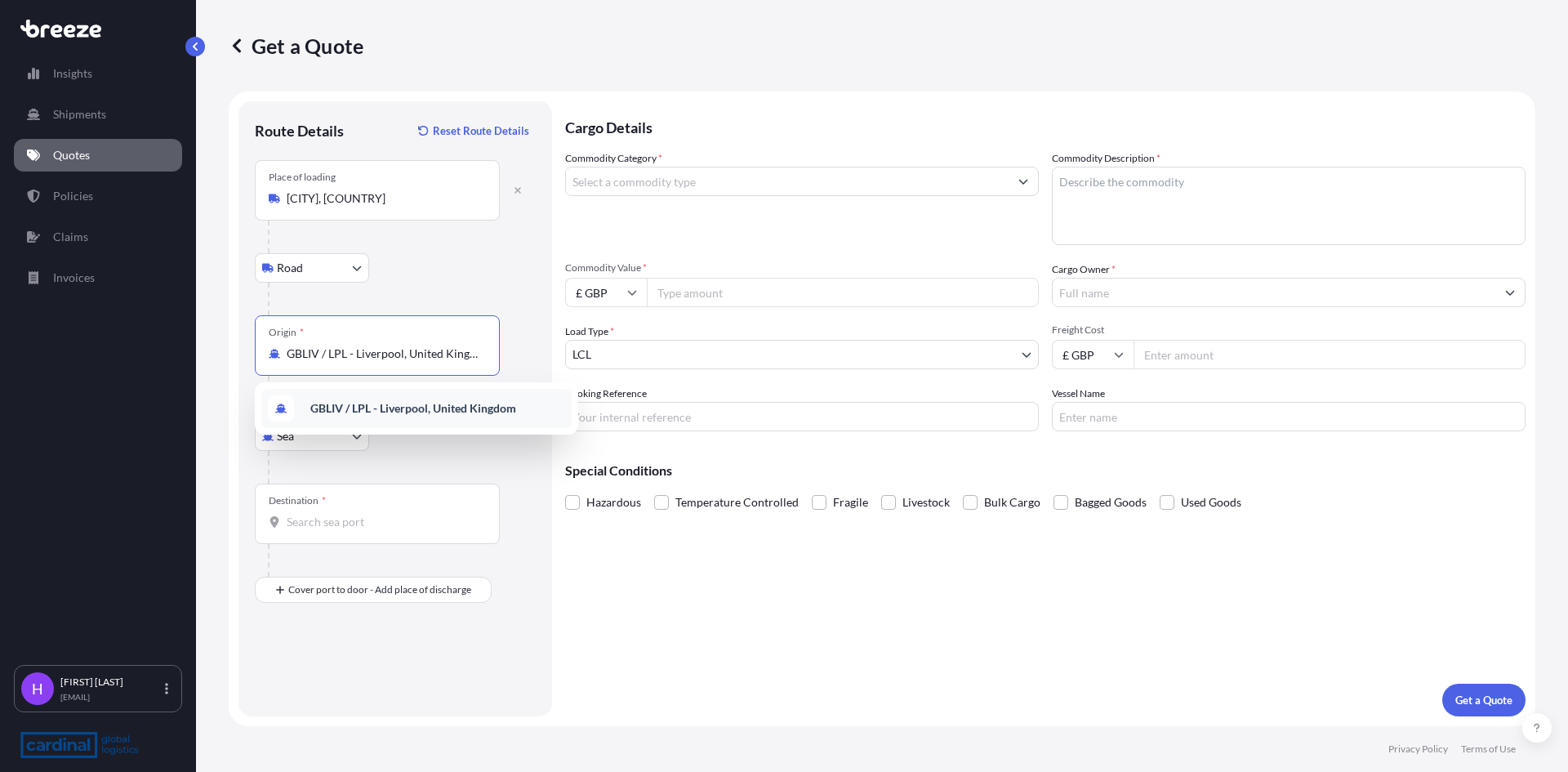 click on "GBLIV / LPL - Liverpool, United Kingdom" at bounding box center [413, 408] 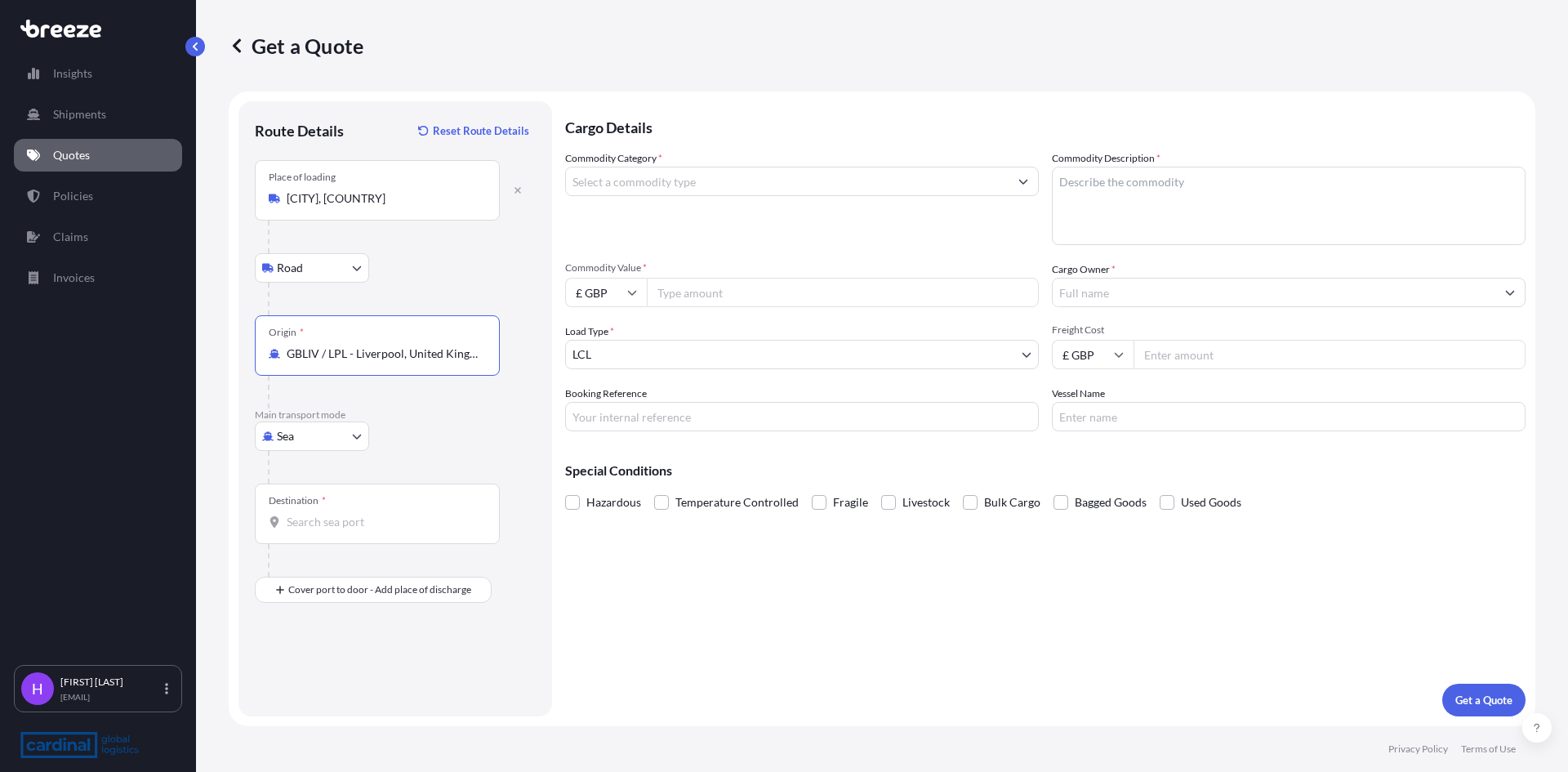 click on "Destination *" at bounding box center [383, 522] 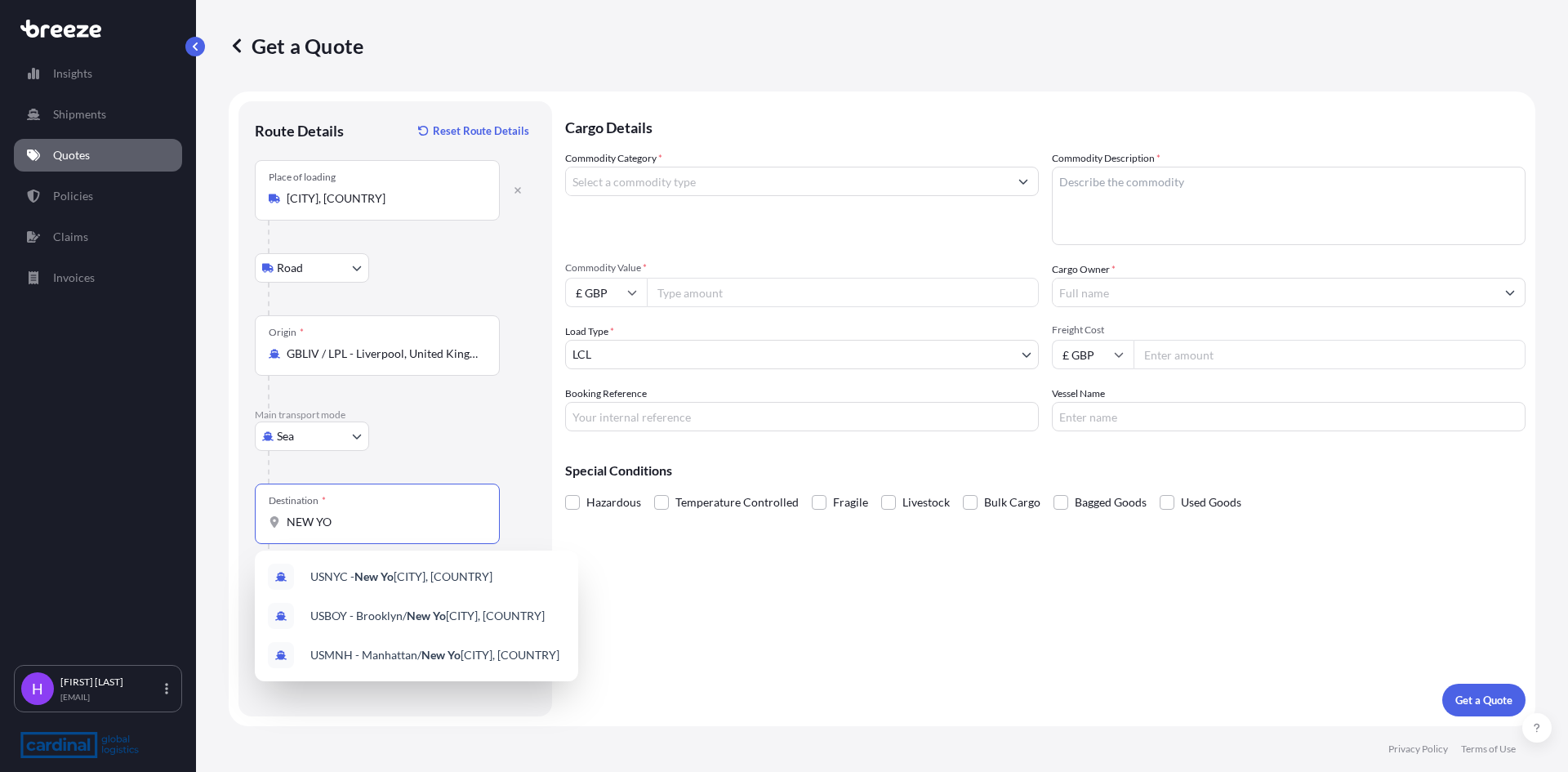 click on "[DESTINATION_CODE] -  [CITY], [COUNTRY]" at bounding box center (416, 577) 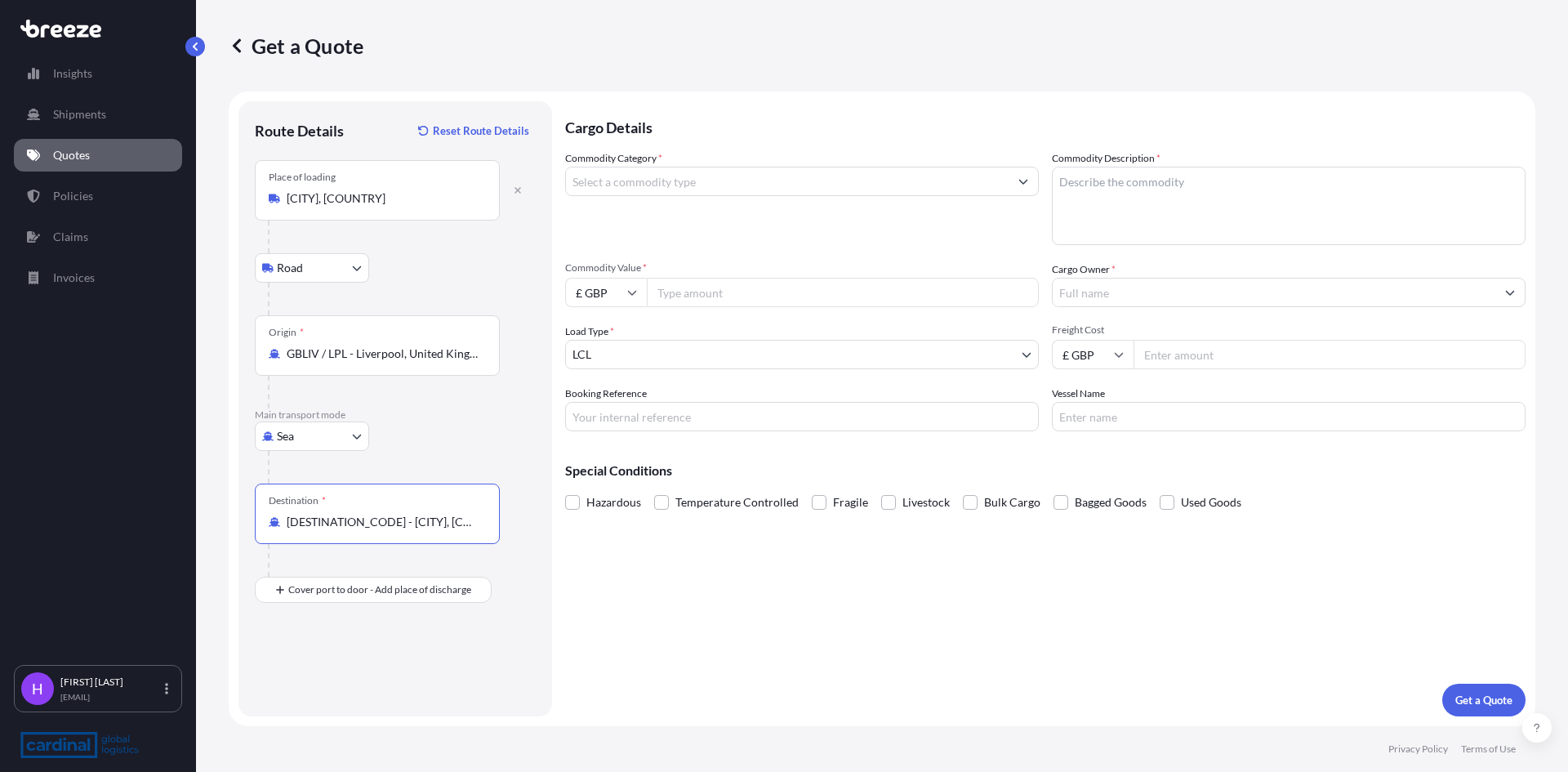 type on "[DESTINATION_CODE] - [CITY], [COUNTRY]" 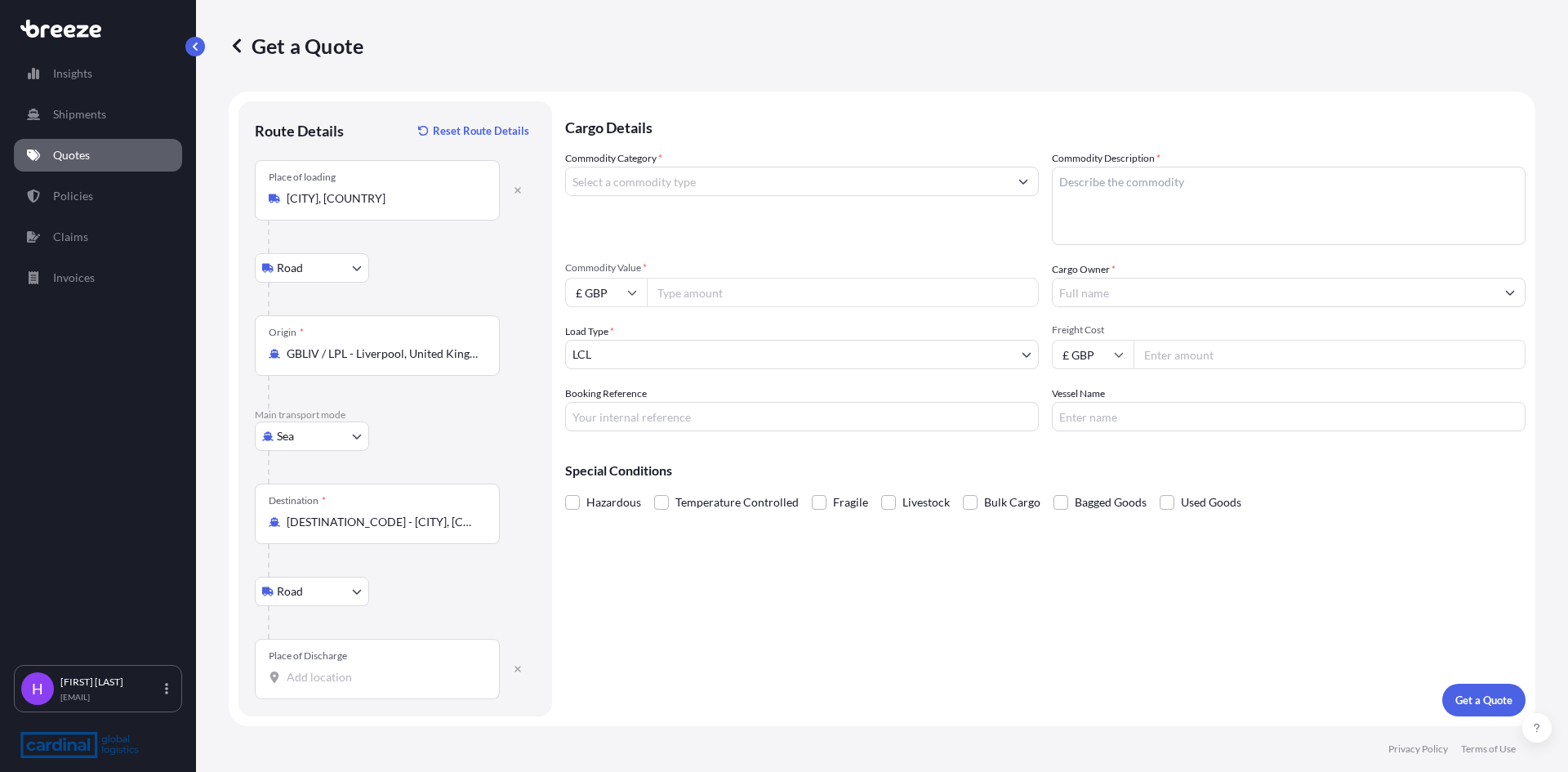 click on "Place of Discharge" at bounding box center [377, 669] 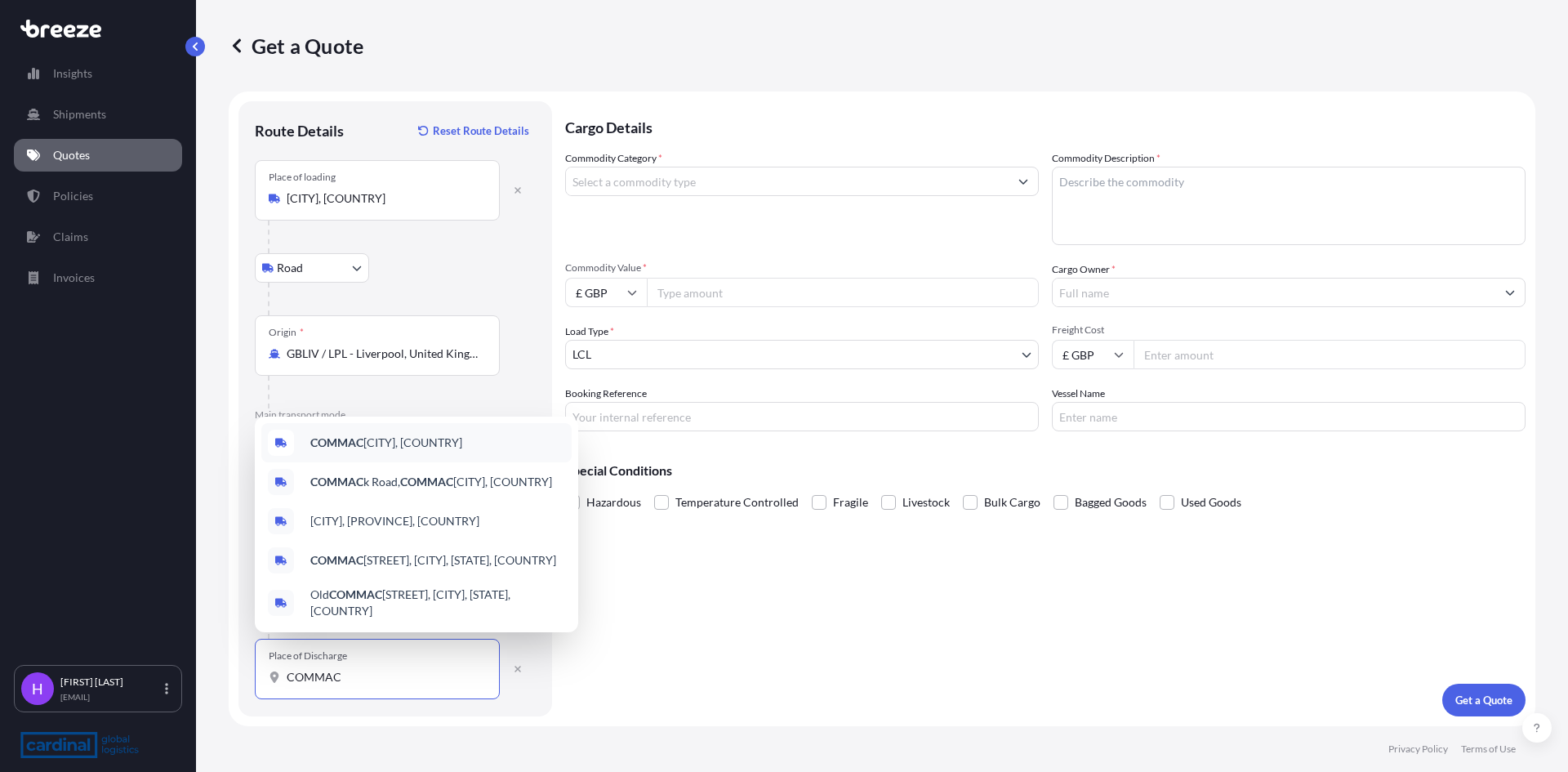 click on "[CITY], [STATE], [COUNTRY]" at bounding box center (386, 443) 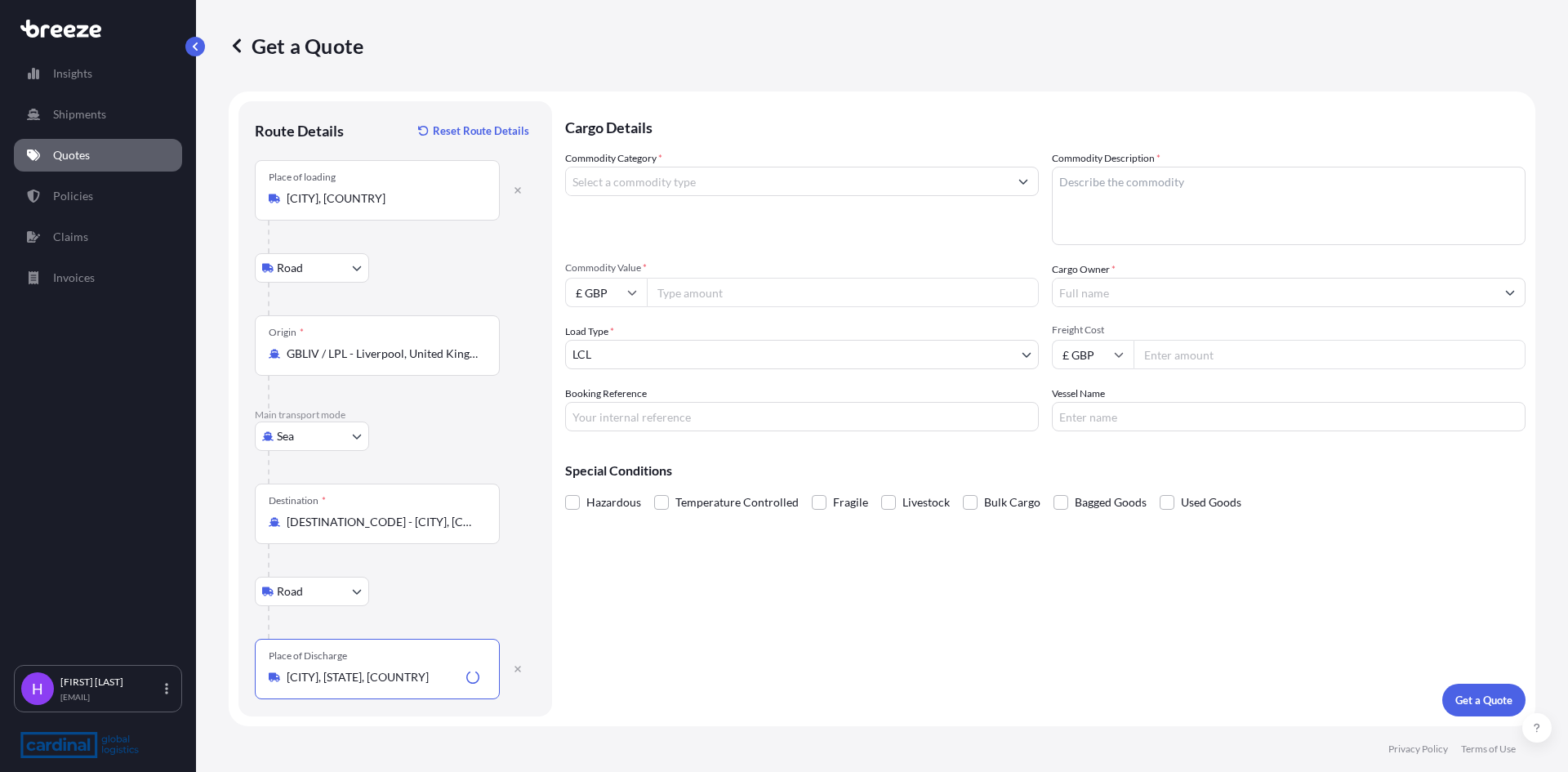 type on "[CITY], [STATE], [COUNTRY]" 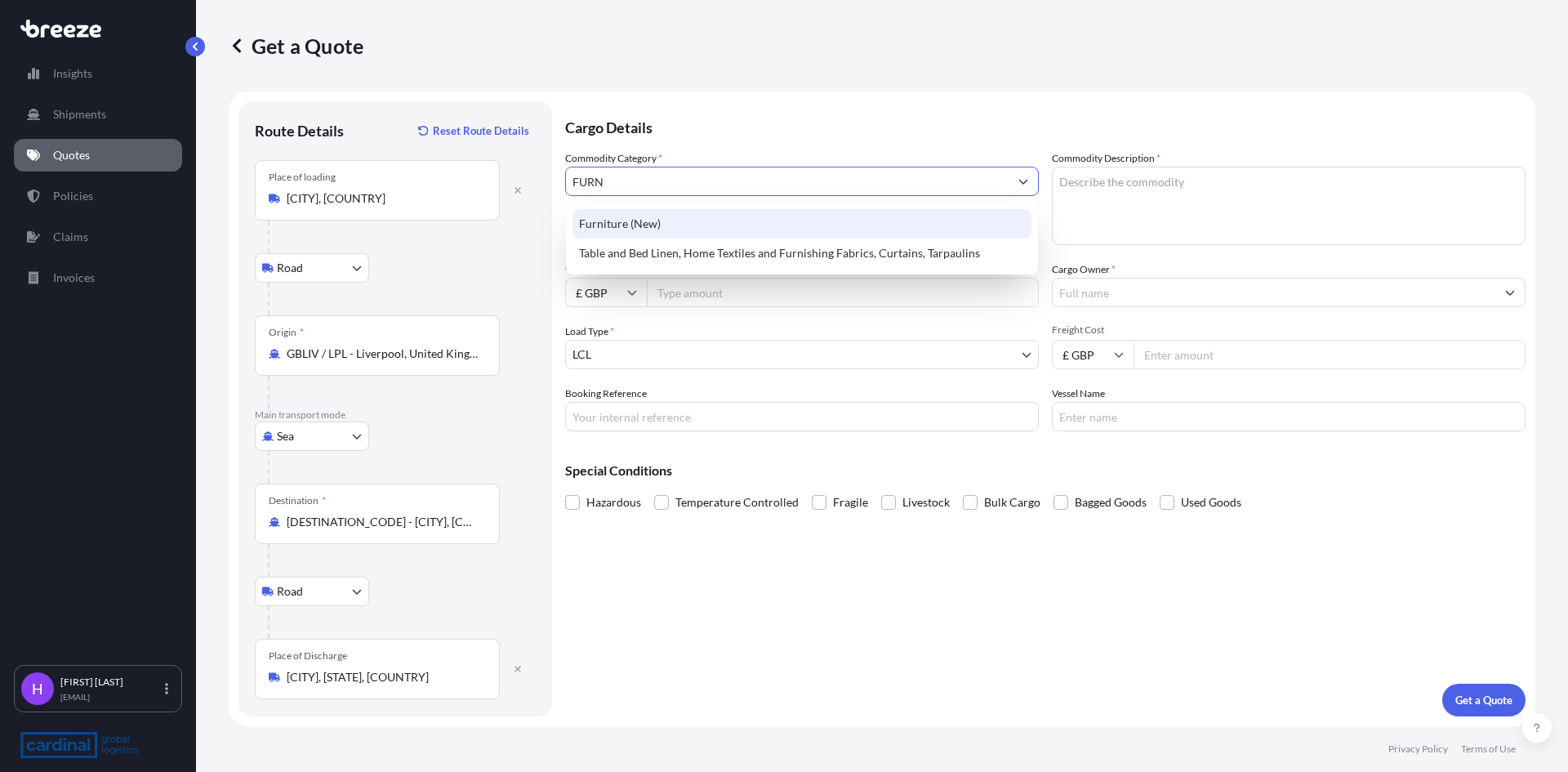 click on "Furniture (New)" at bounding box center (802, 224) 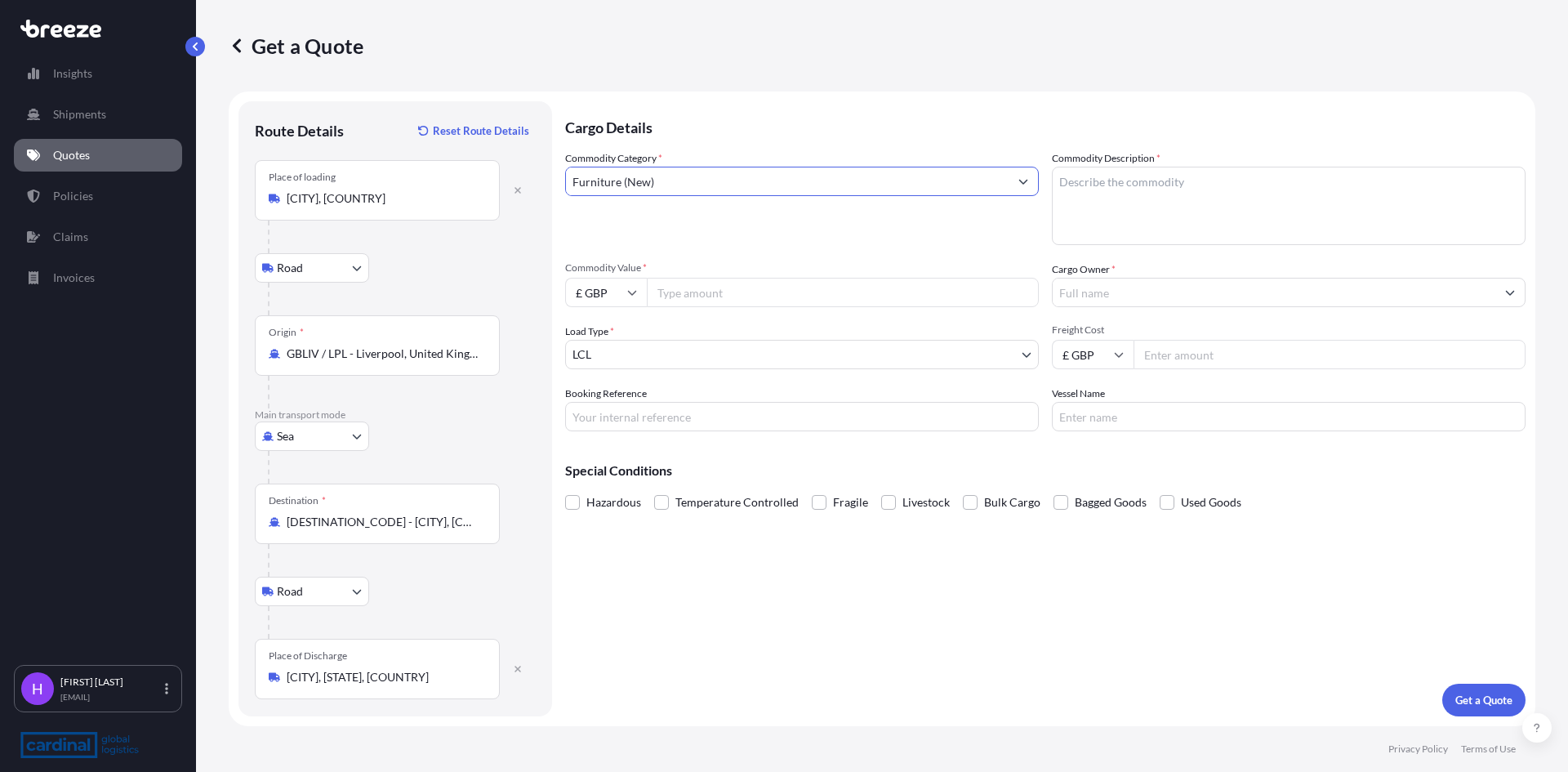 type on "Furniture (New)" 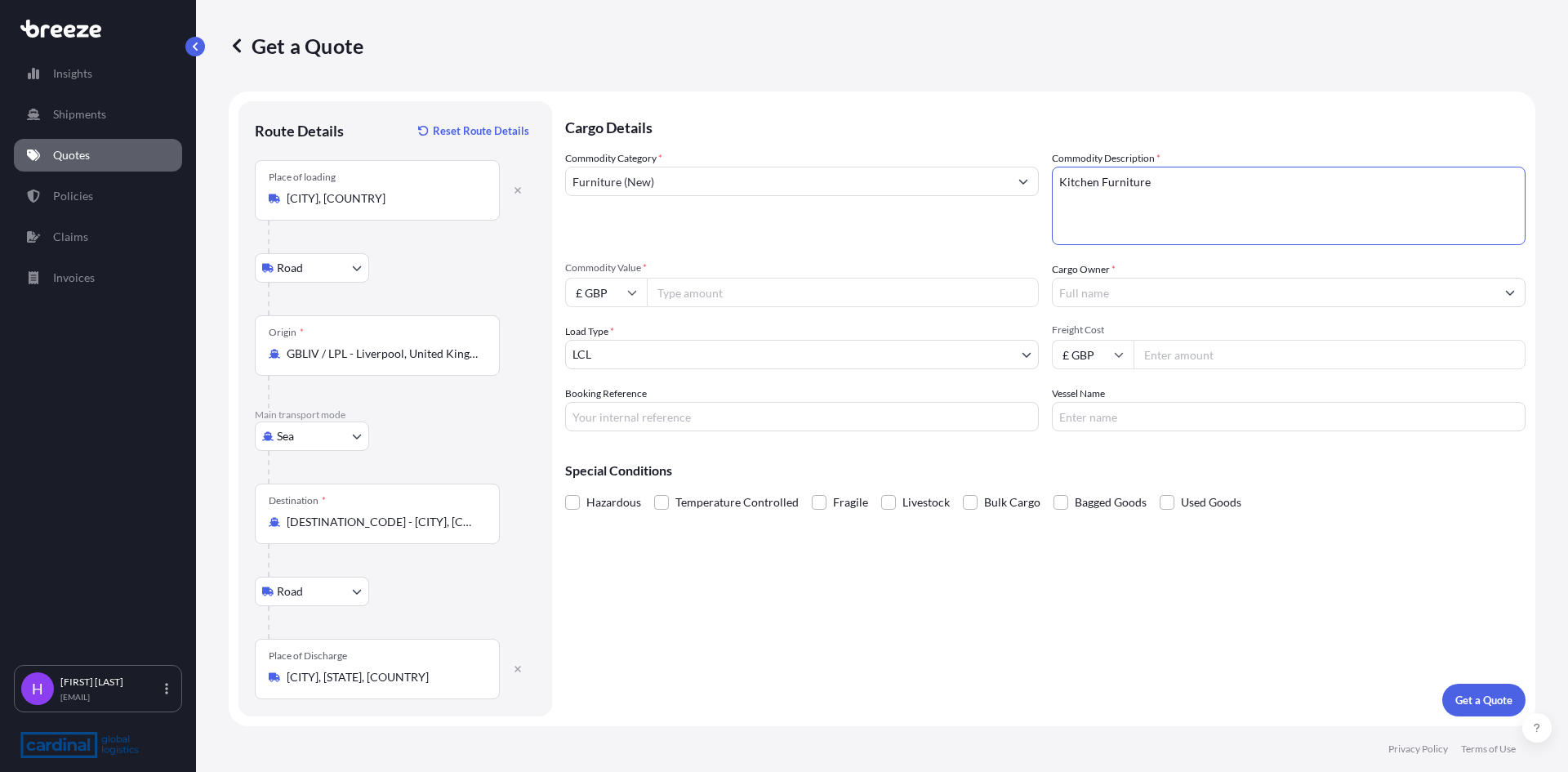 type on "Kitchen Furniture" 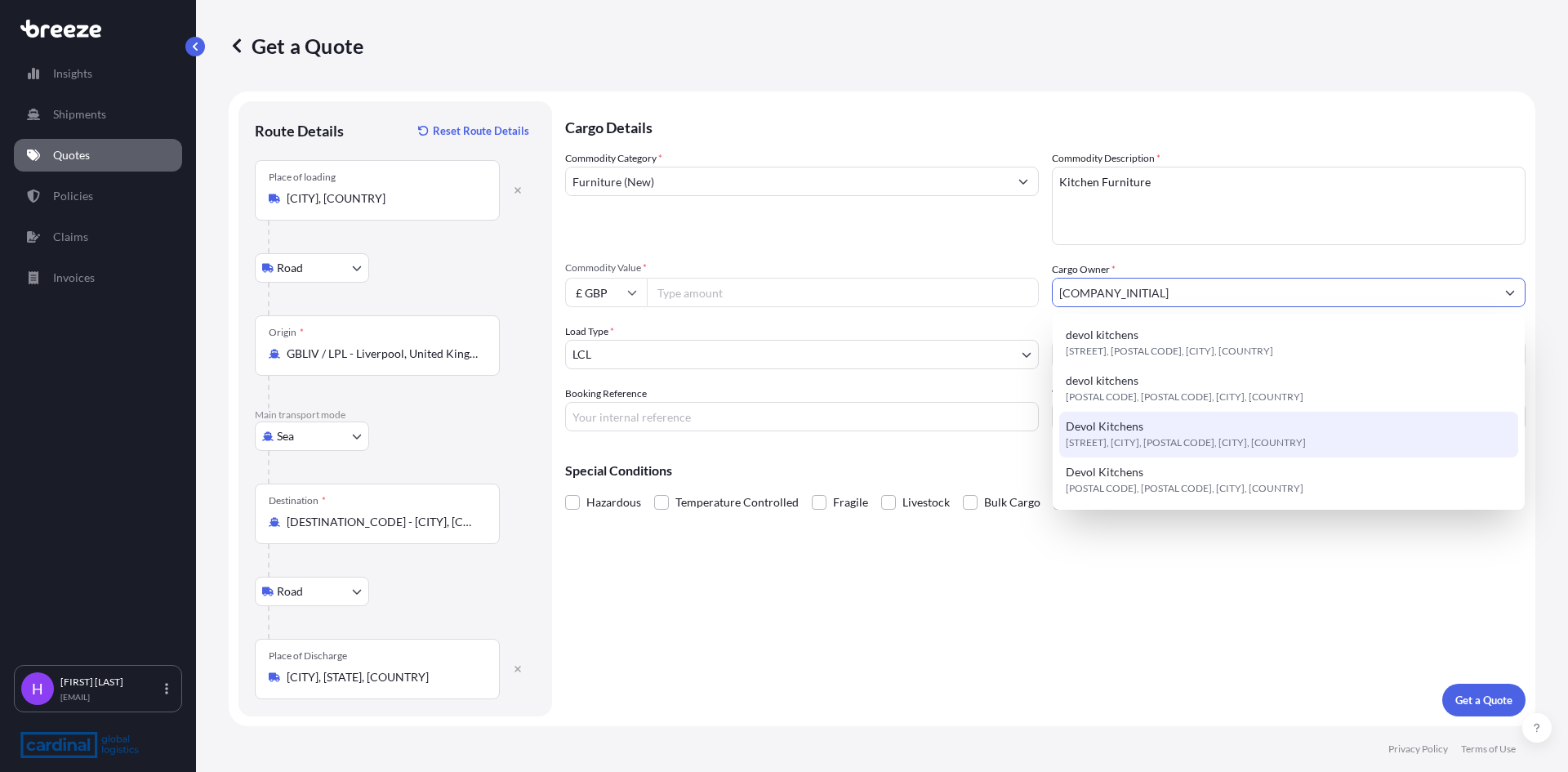 click on "Devol Kitchens" at bounding box center [1104, 426] 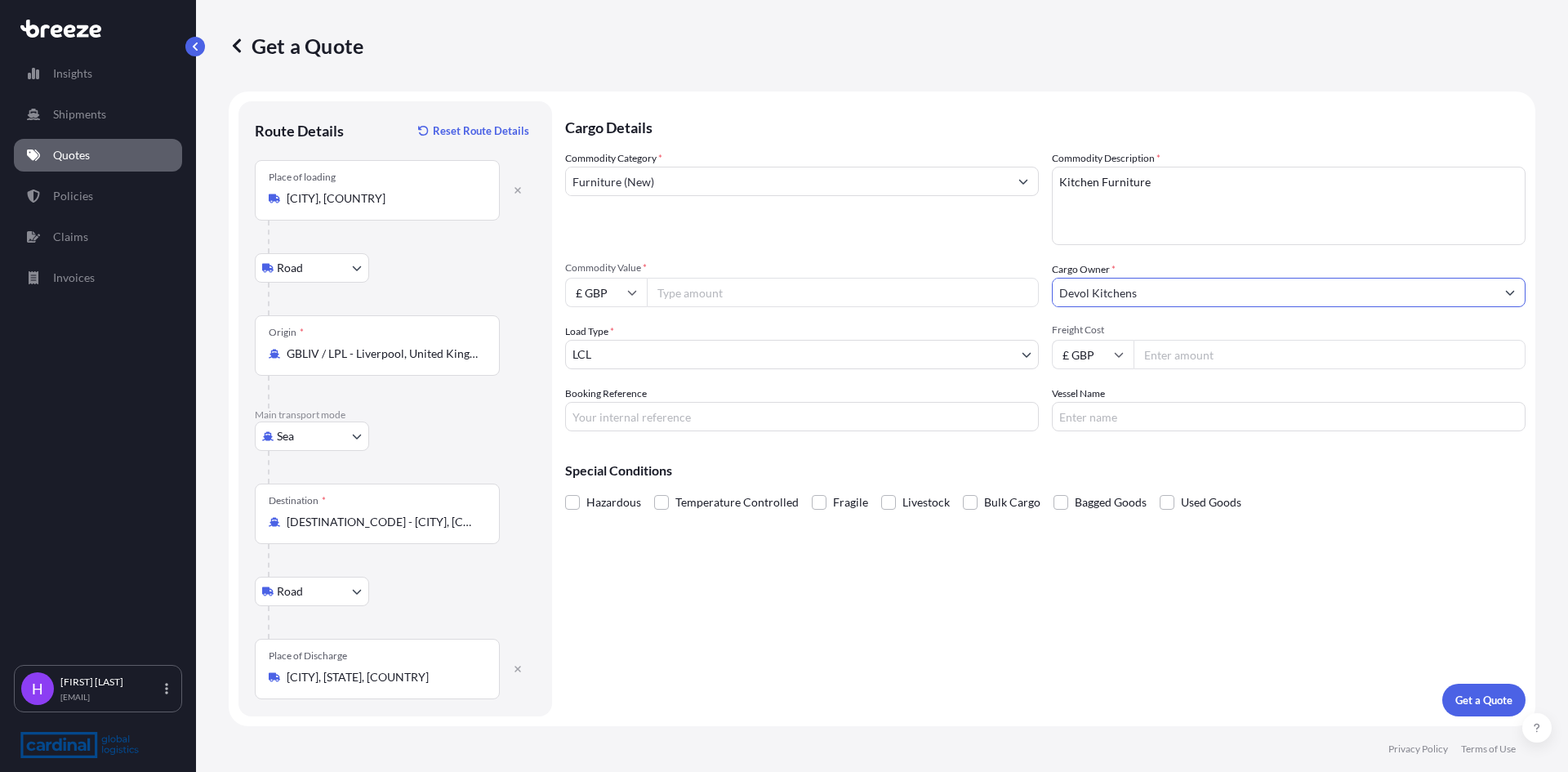 type on "Devol Kitchens" 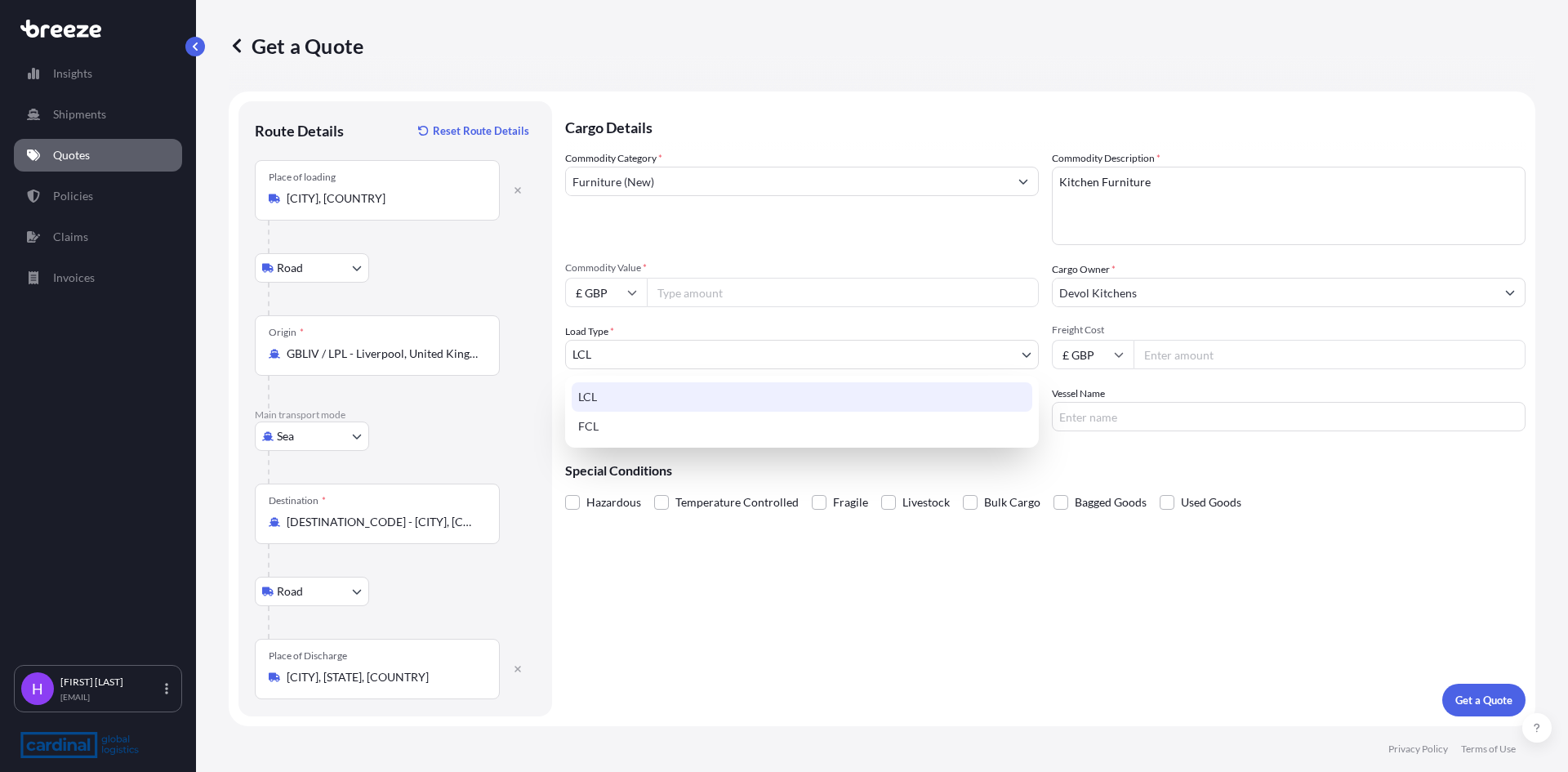 click on "4 options available. 0 options available. 4 options available.
Insights Shipments Quotes Policies Claims Invoices H [FIRST]   [LAST] [EMAIL] Get a Quote Route Details Reset Route Details Place of loading [CITY], [COUNTRY] [STREET] [STREET] [TRANSPORT_MODE] [TRANSPORT_MODE] [TRANSPORT_MODE] [TRANSPORT_MODE] Origin * [ORIGIN_CODE] - [CITY], [COUNTRY] Main transport mode [TRANSPORT_MODE] [TRANSPORT_MODE] [TRANSPORT_MODE] [TRANSPORT_MODE] Destination * [DESTINATION_CODE] - [CITY], [COUNTRY] [TRANSPORT_MODE] [TRANSPORT_MODE] [TRANSPORT_MODE] Place of Discharge [CITY], [STATE], [COUNTRY] Cargo Details Commodity Category * [COMMODITY] ([CONDITION]) Commodity Description * [COMMODITY] [COMMODITY] Commodity Value   * £ [CURRENCY] [CURRENCY] Cargo Owner * [COMPANY] [CONDITION] Load Type * [LOAD_TYPE] [LOAD_TYPE] [LOAD_TYPE] Freight Cost   £ [CURRENCY] Booking Reference Vessel Name Special Conditions Hazardous Temperature Controlled Fragile Livestock Bulk Cargo Bagged Goods Used Goods Get a Quote Privacy Policy Terms of Use
0 [LOAD_TYPE] [LOAD_TYPE]" at bounding box center [784, 386] 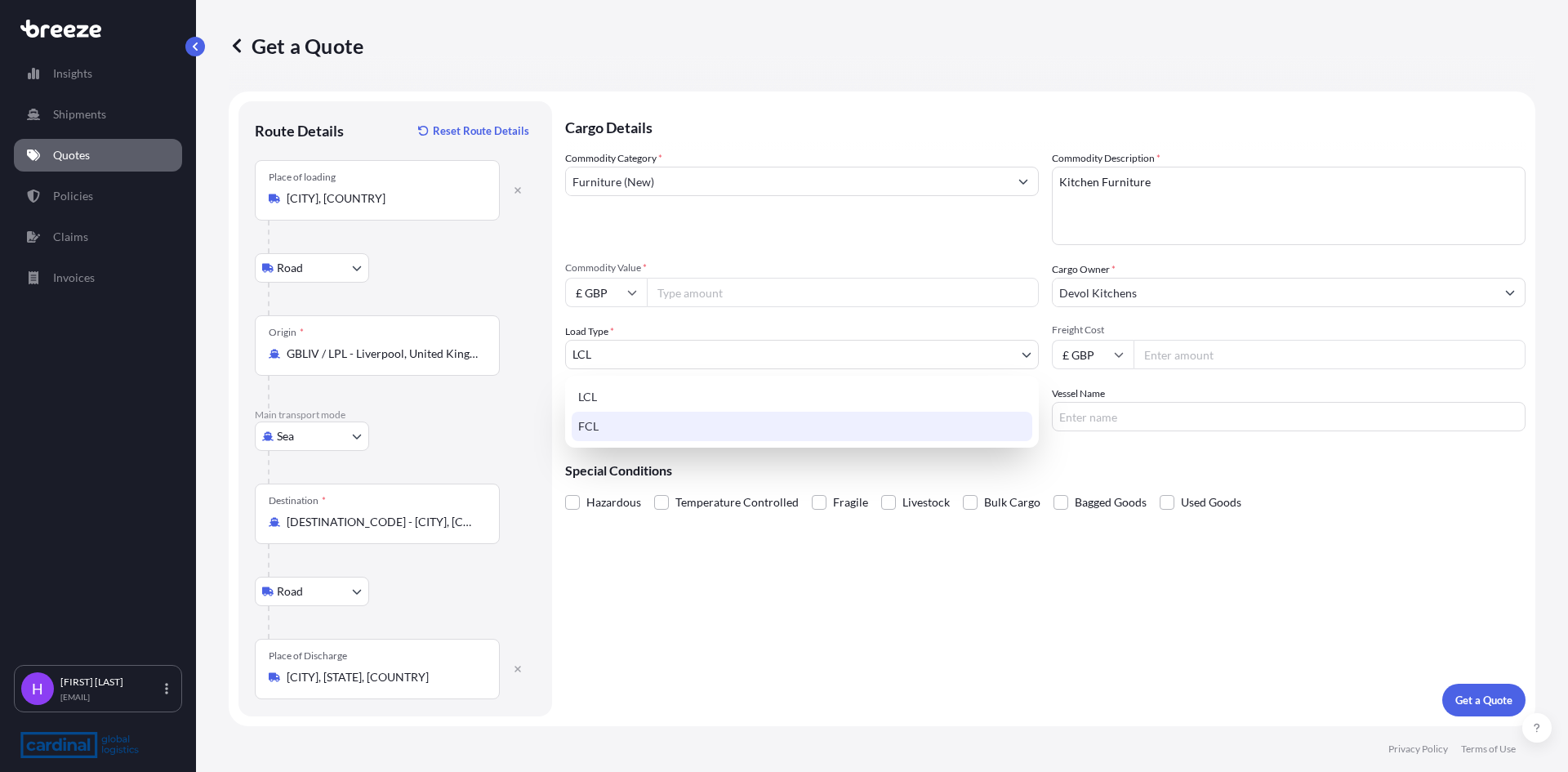 click on "FCL" at bounding box center (802, 426) 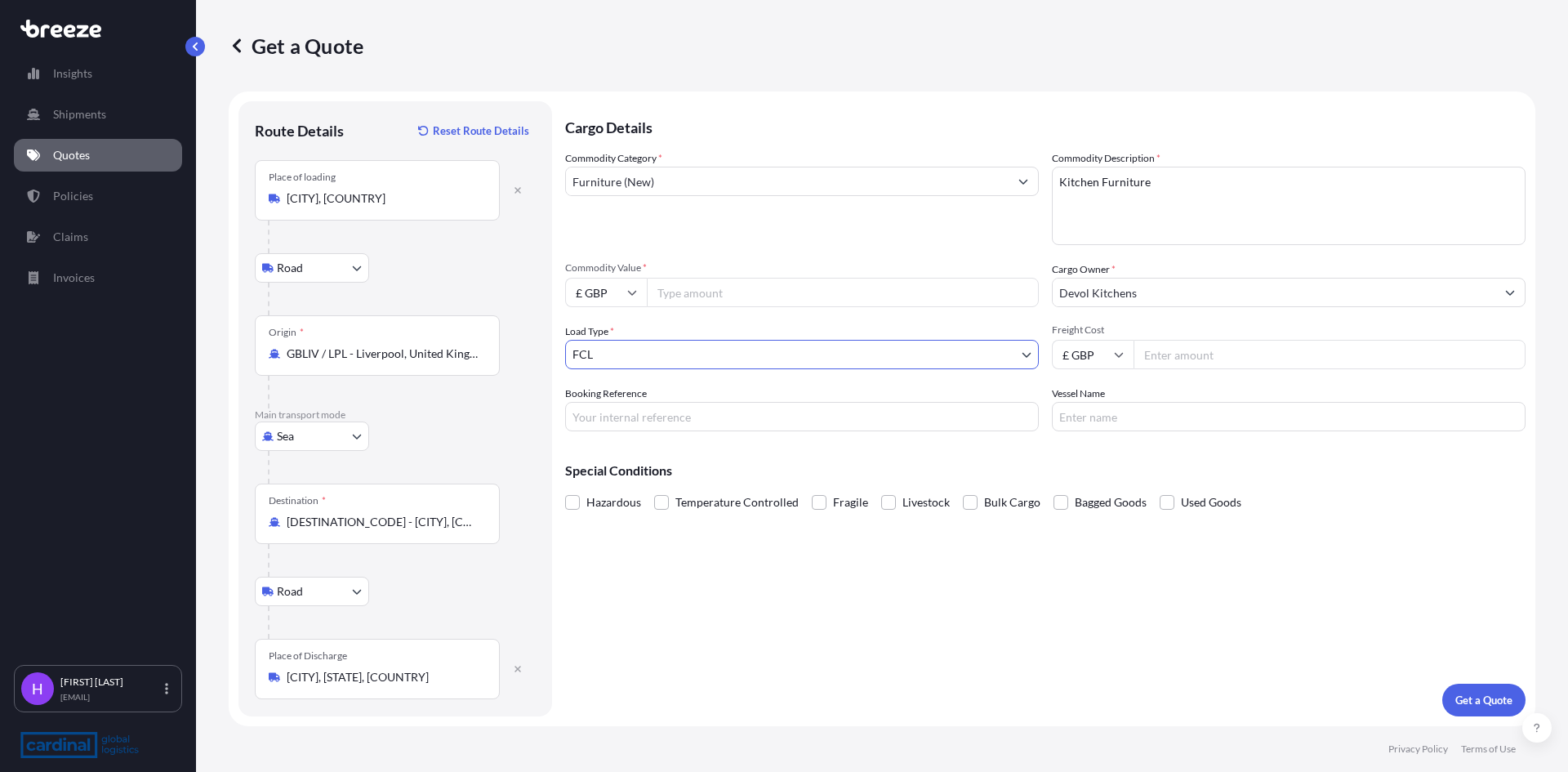 click on "Booking Reference" at bounding box center (802, 417) 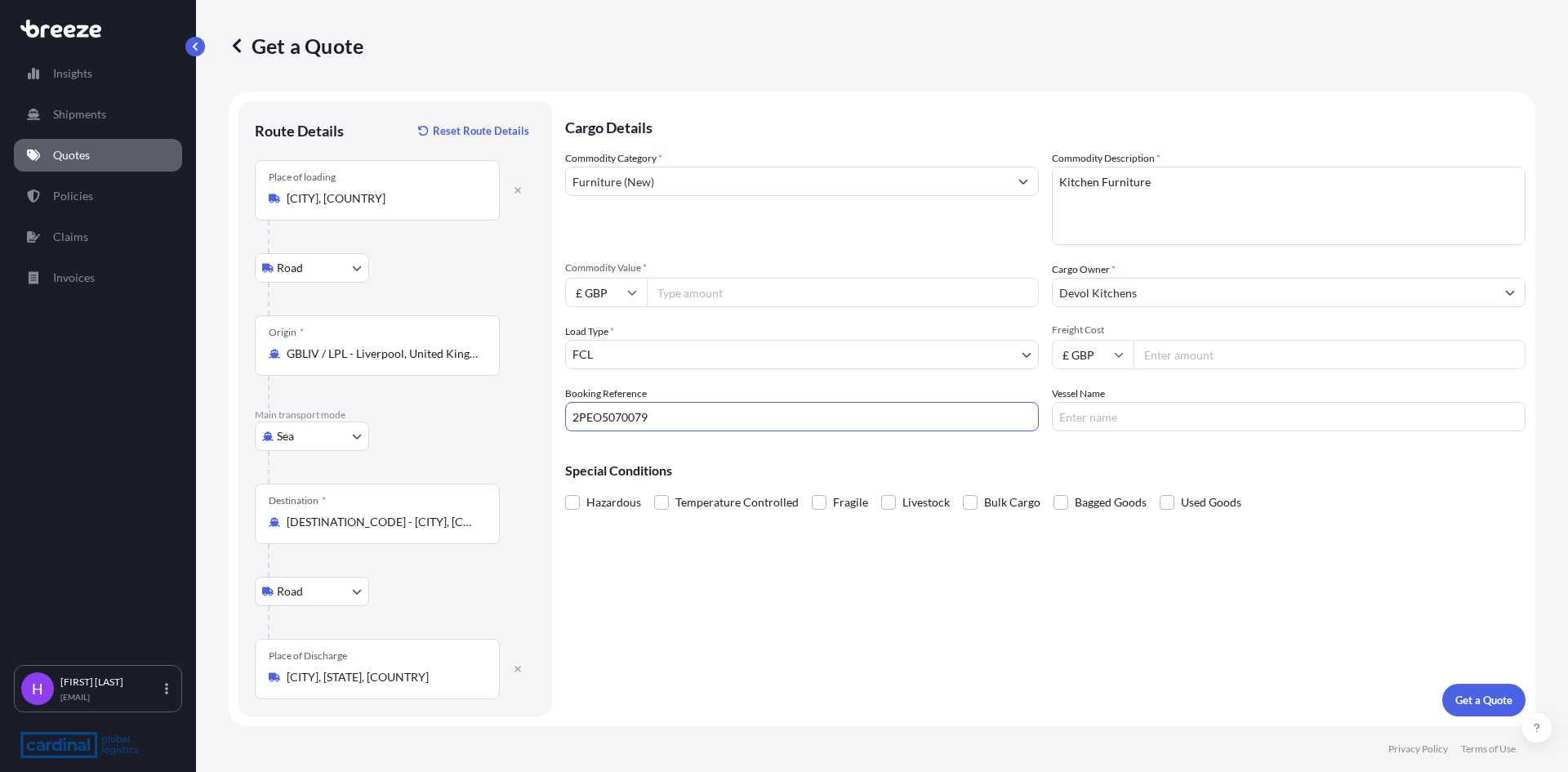type on "2PEO5070079" 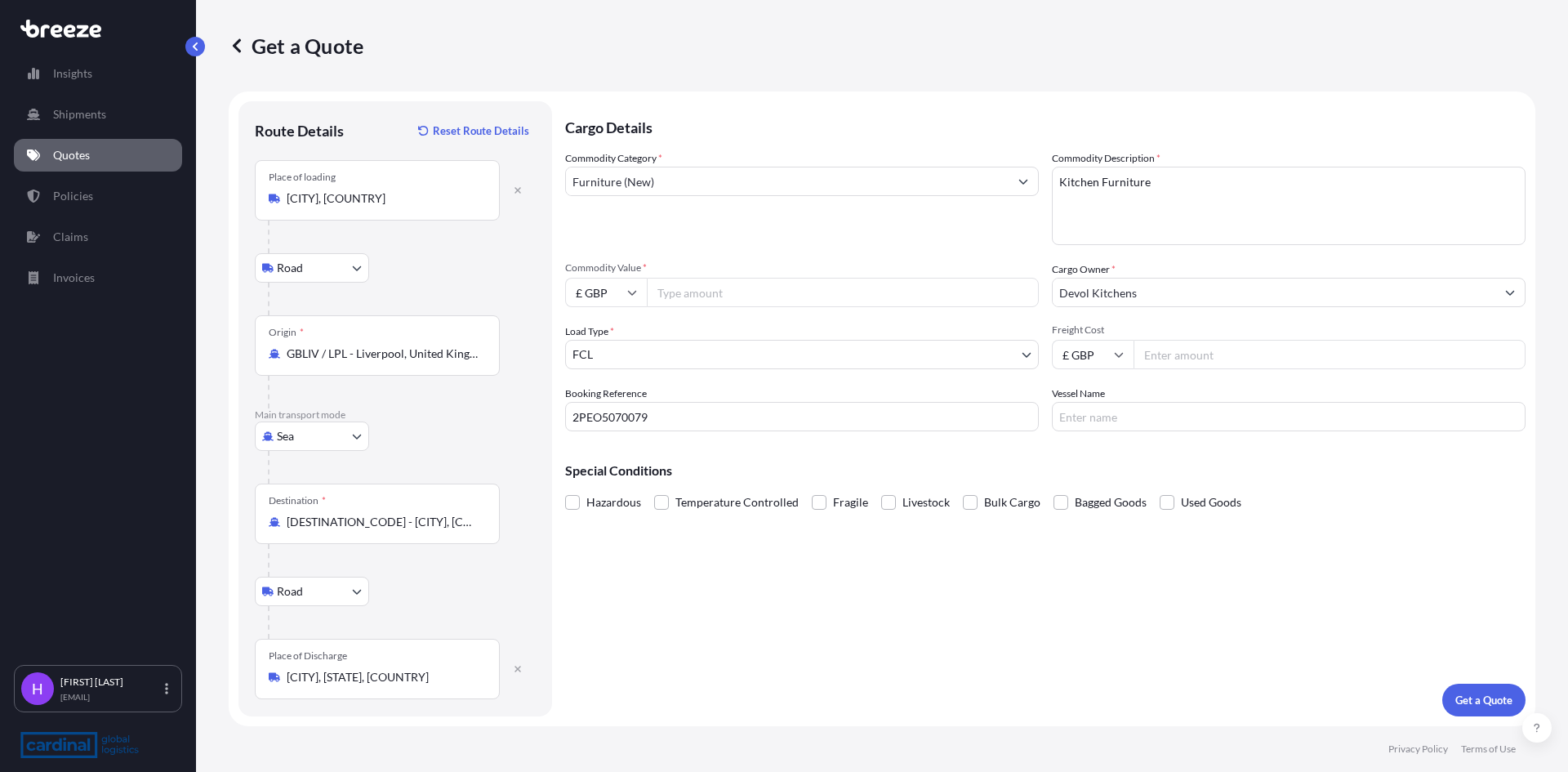 click on "Vessel Name" at bounding box center (1289, 417) 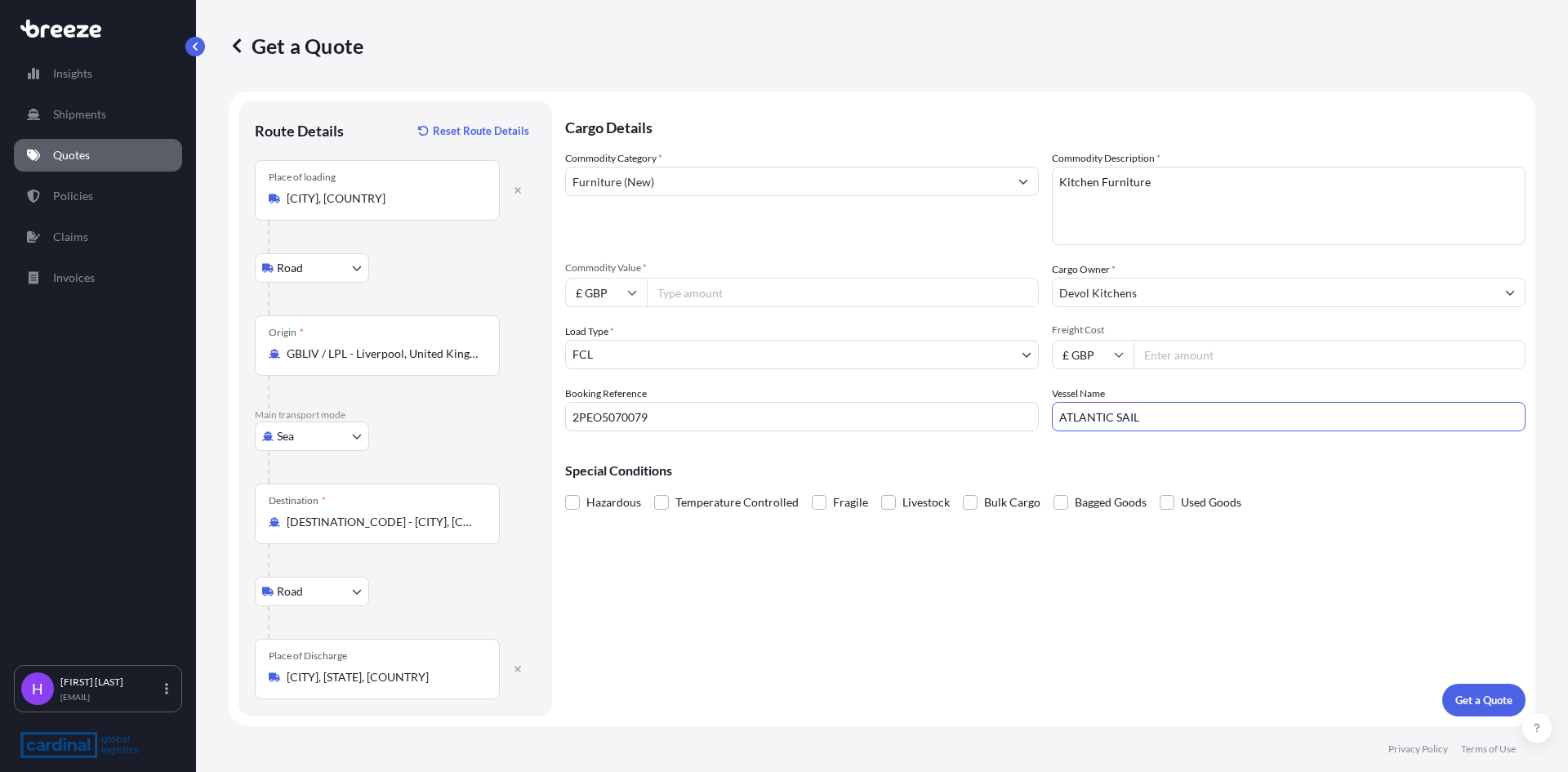 type on "ATLANTIC SAIL" 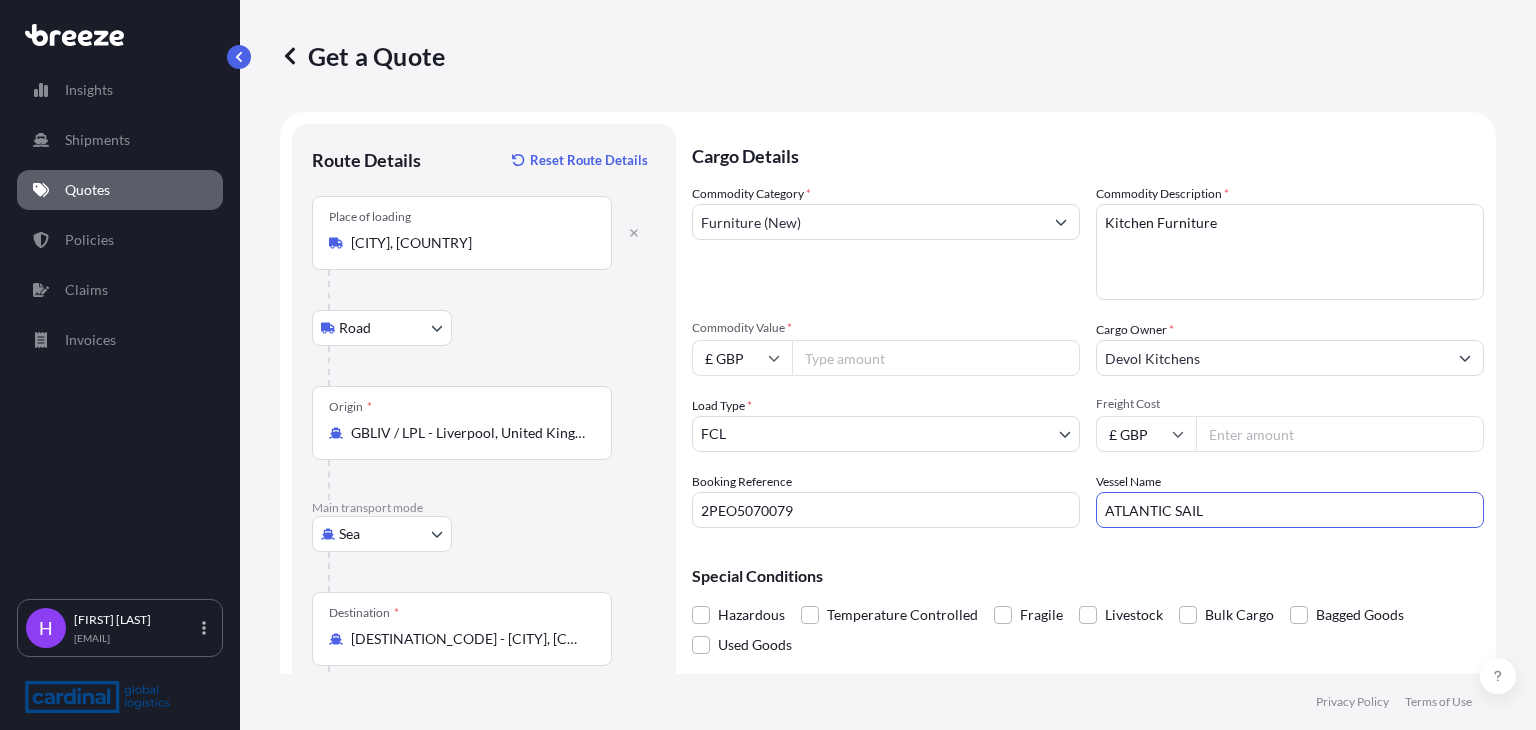 click on "Freight Cost" at bounding box center [1340, 434] 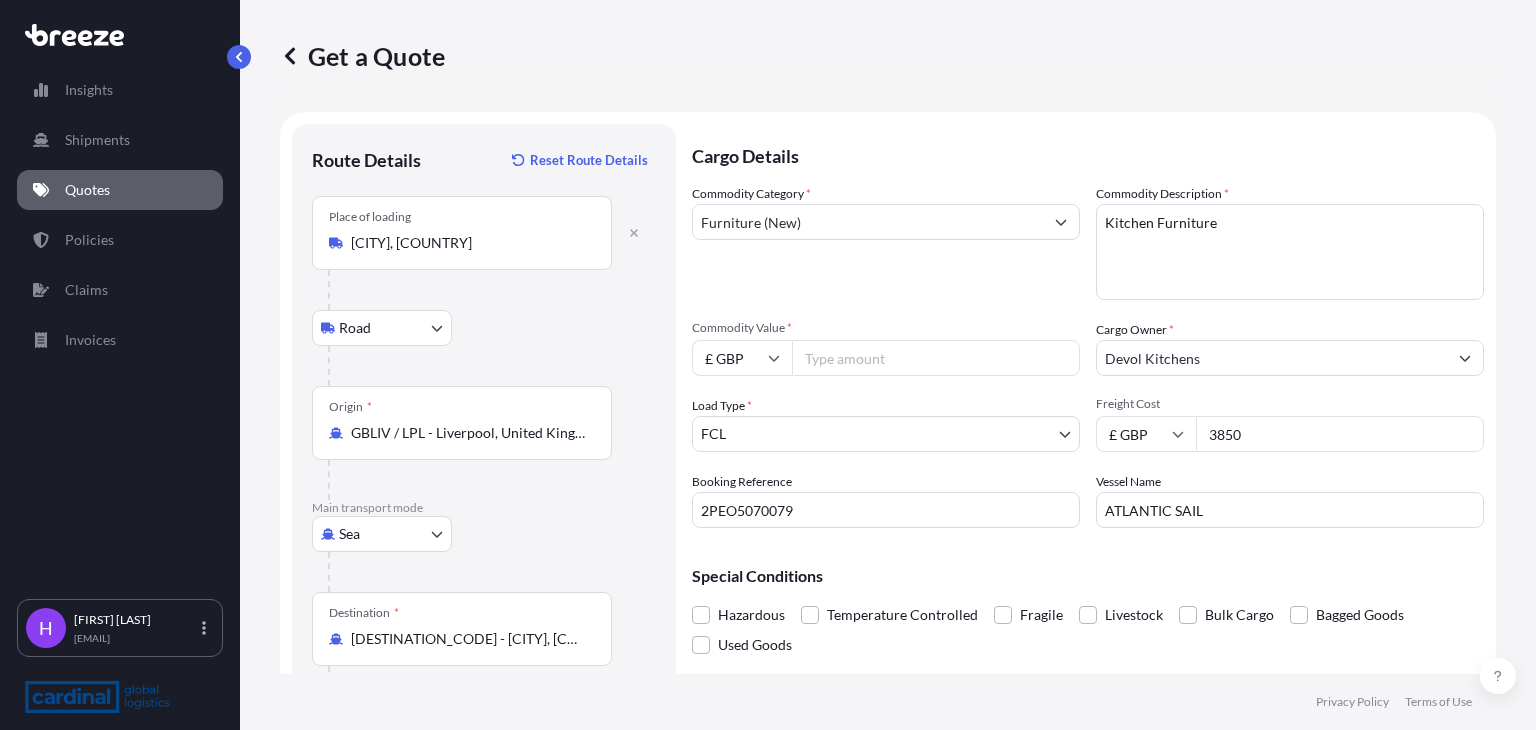 type on "3850" 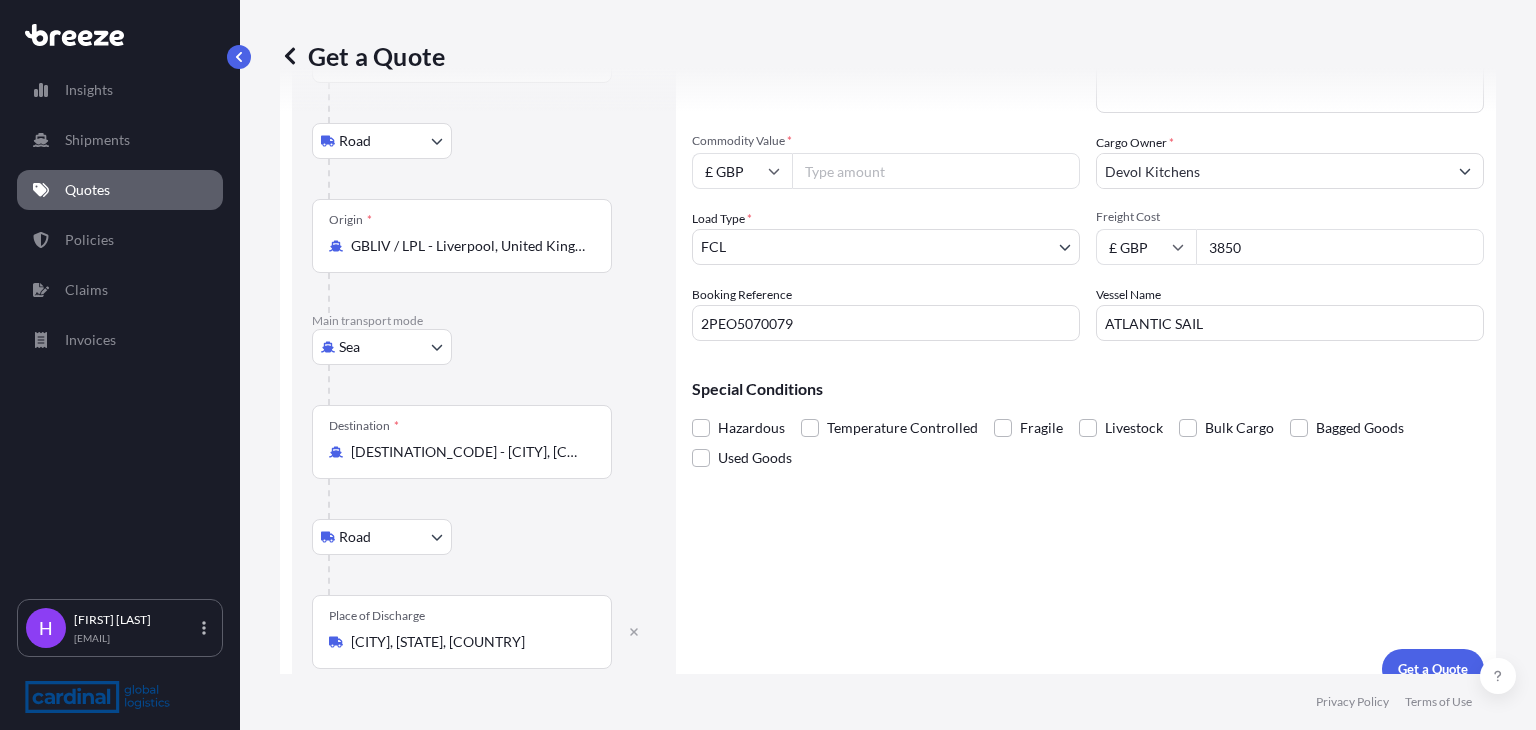 scroll, scrollTop: 200, scrollLeft: 0, axis: vertical 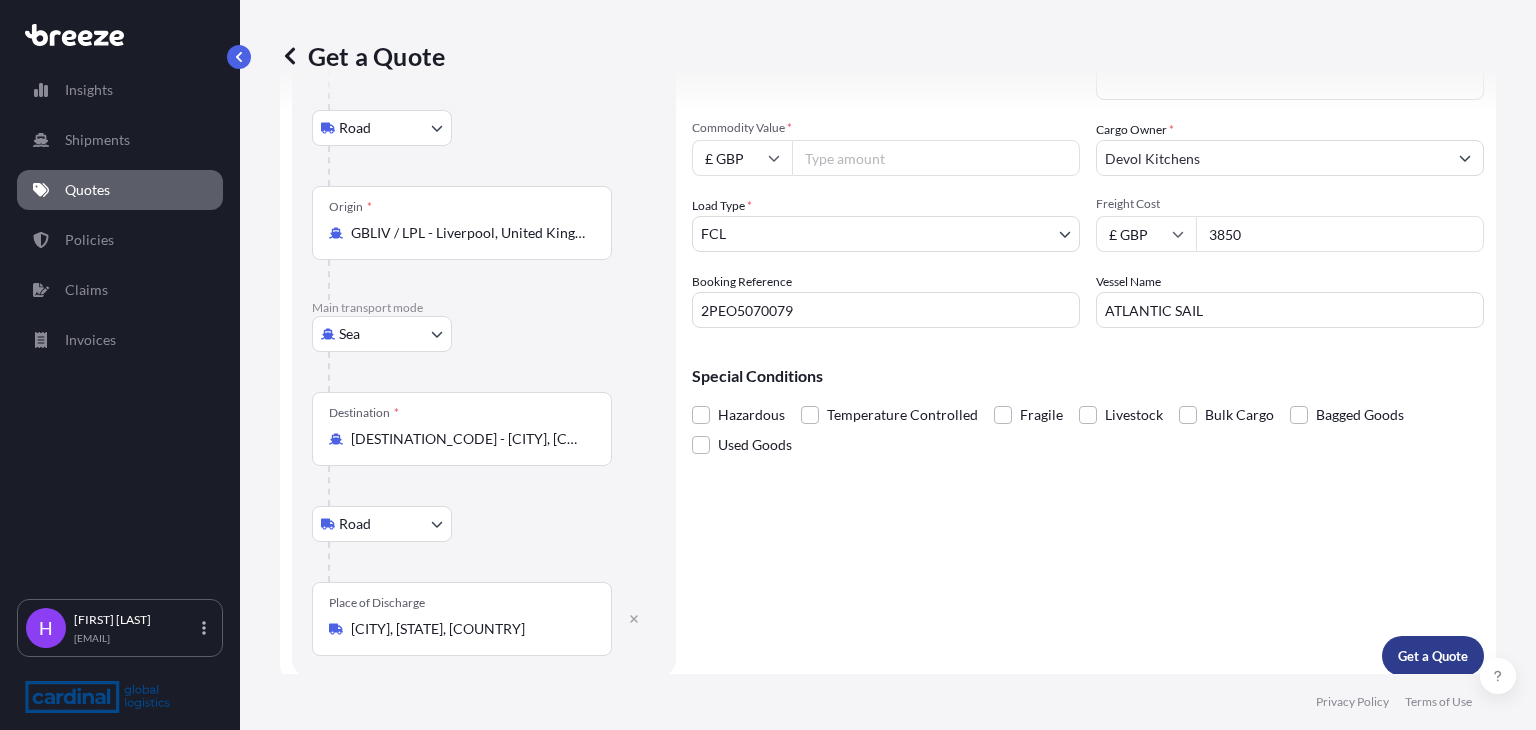 type on "[NUMBER]" 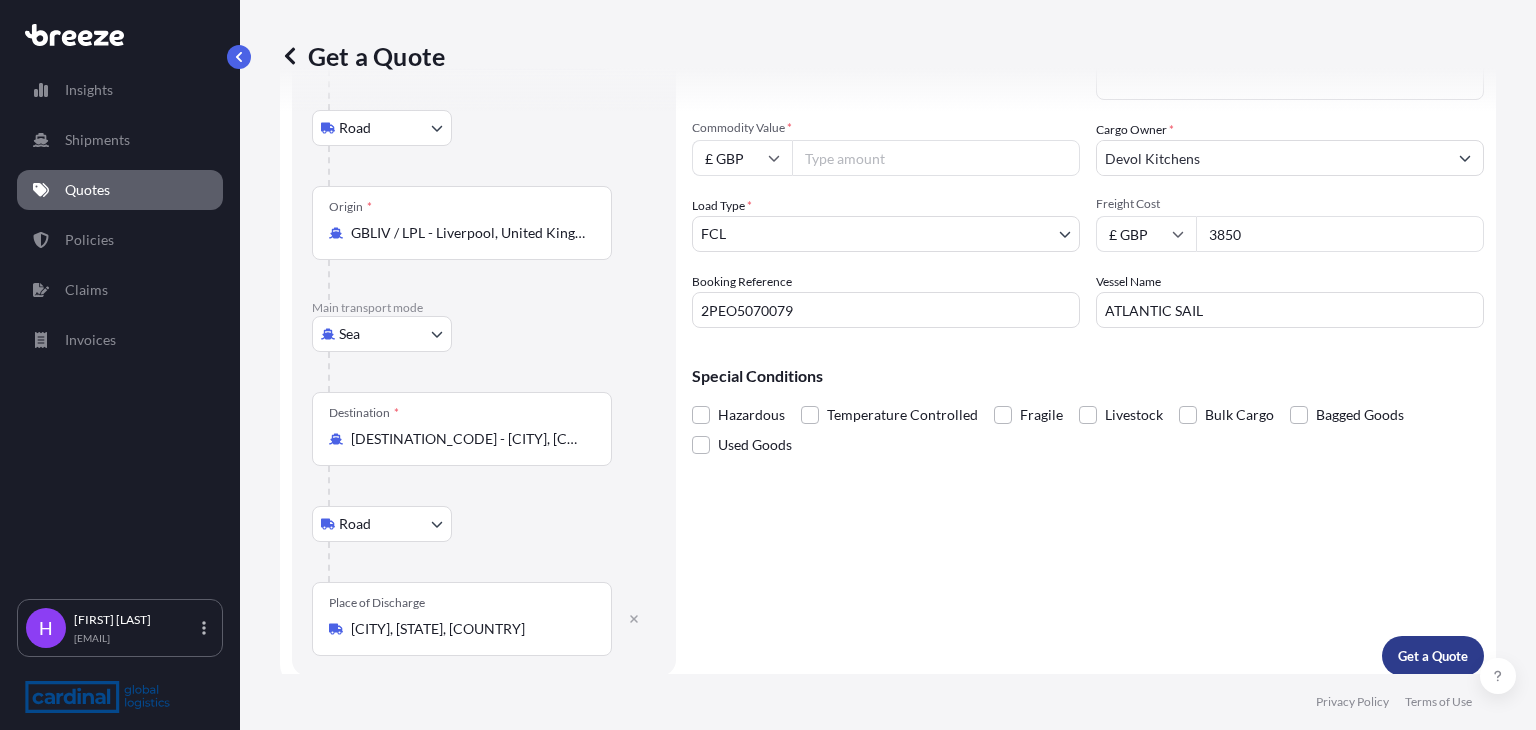 click on "Get a Quote" at bounding box center [1433, 656] 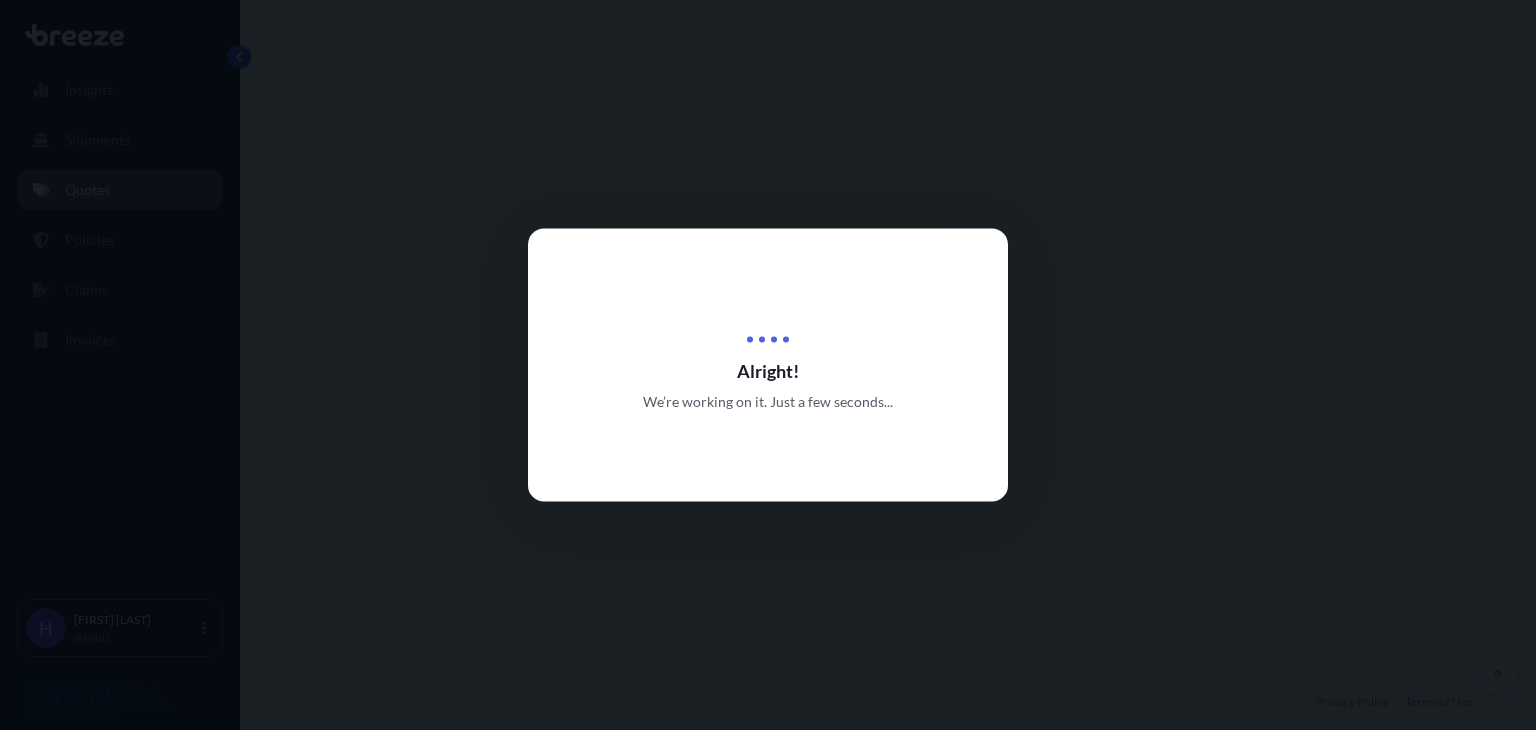 scroll, scrollTop: 0, scrollLeft: 0, axis: both 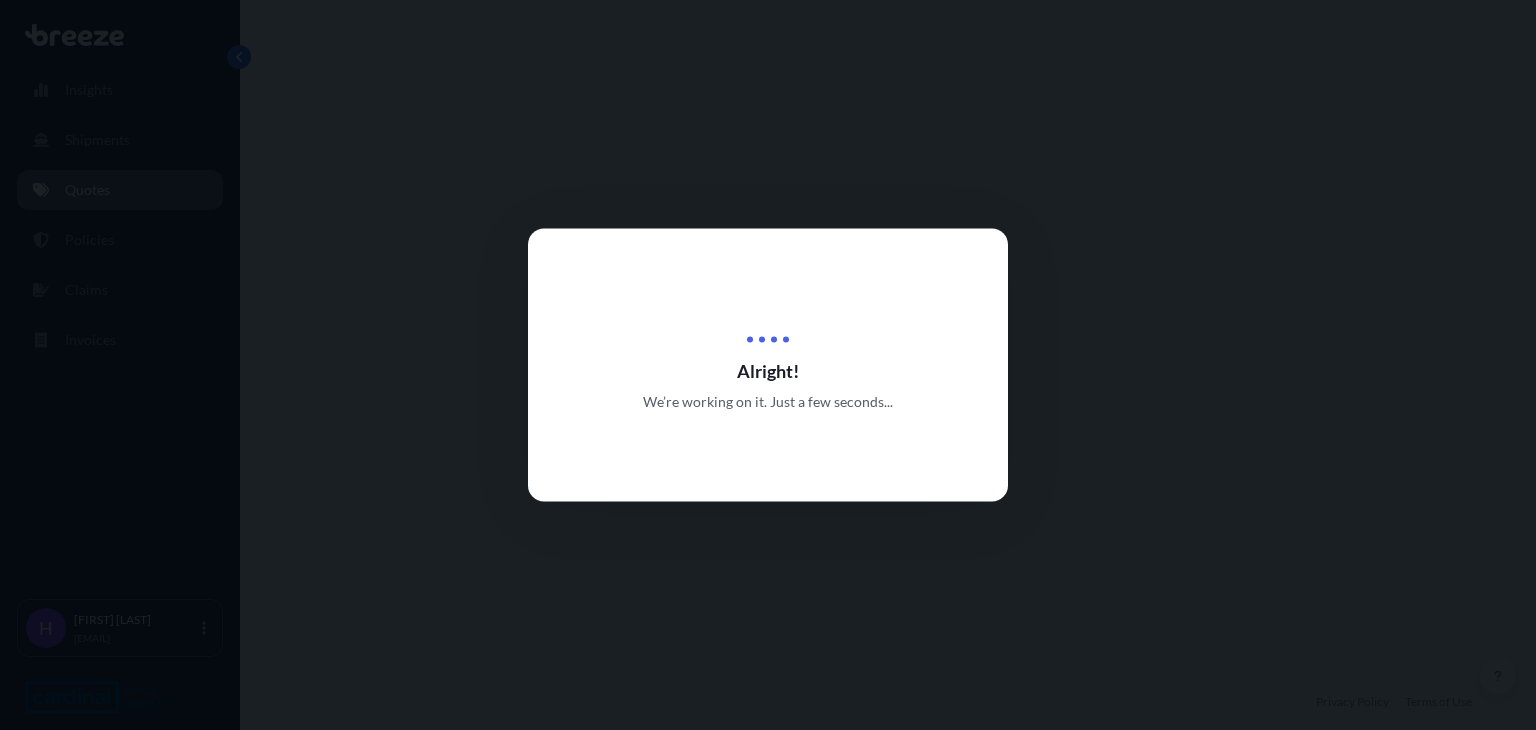 select on "Road" 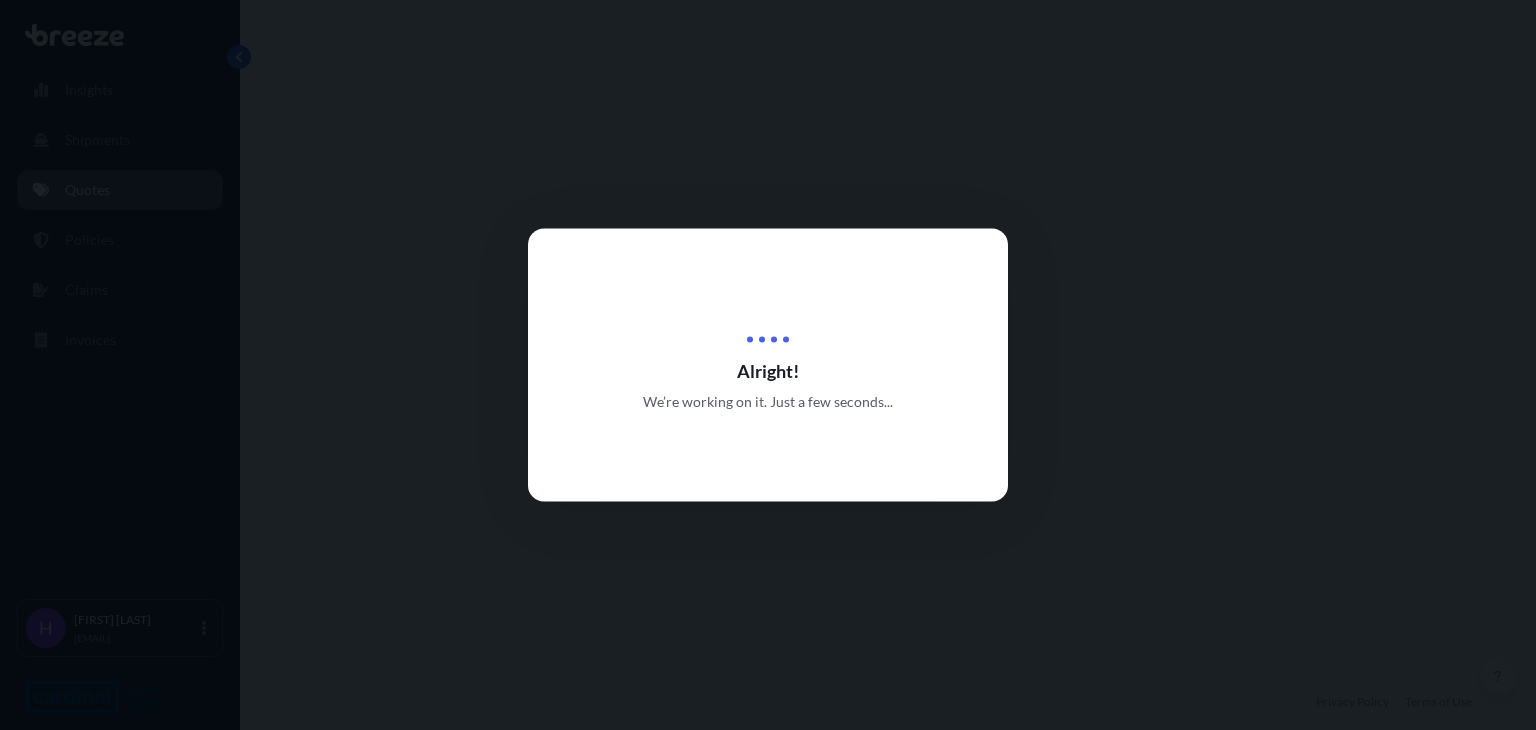 select on "Sea" 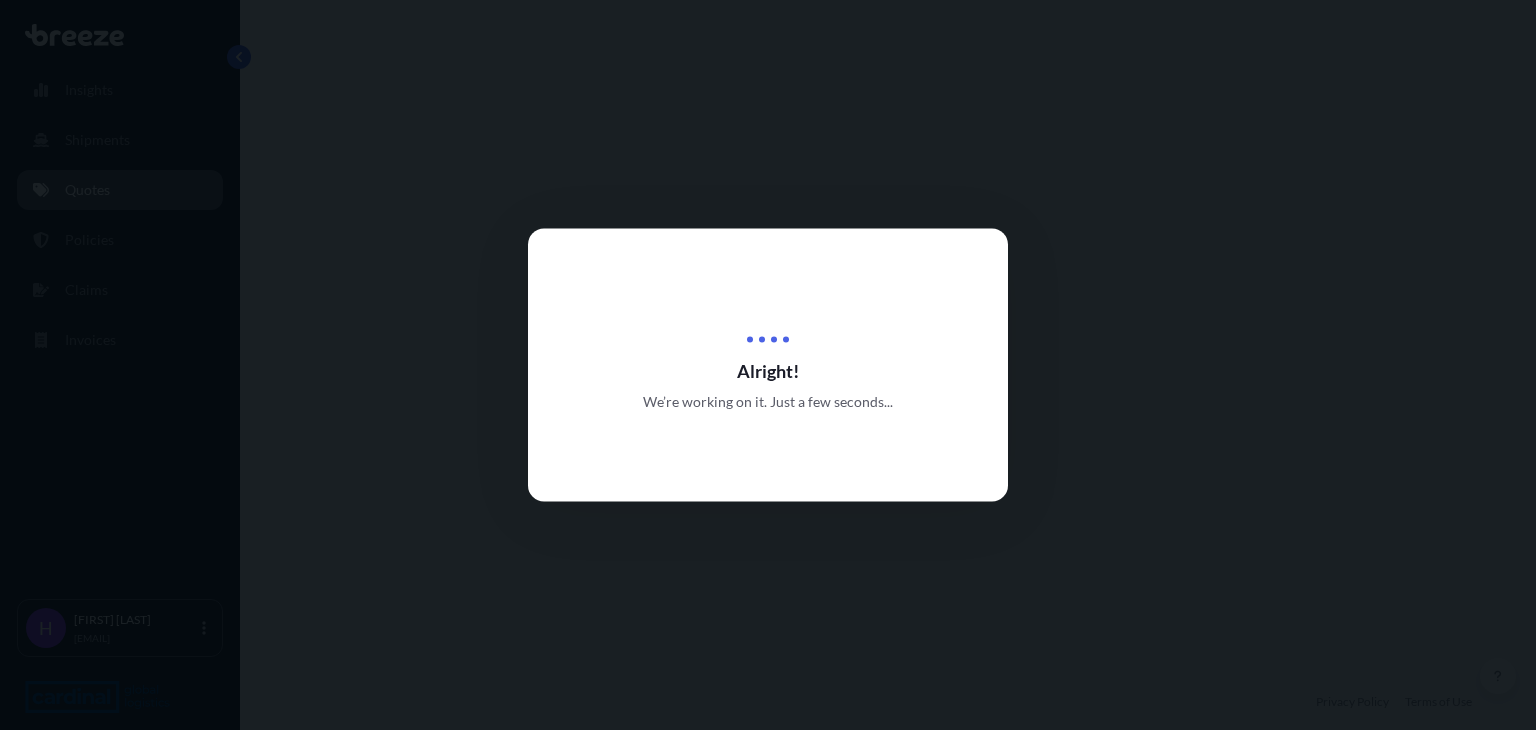 select on "Road" 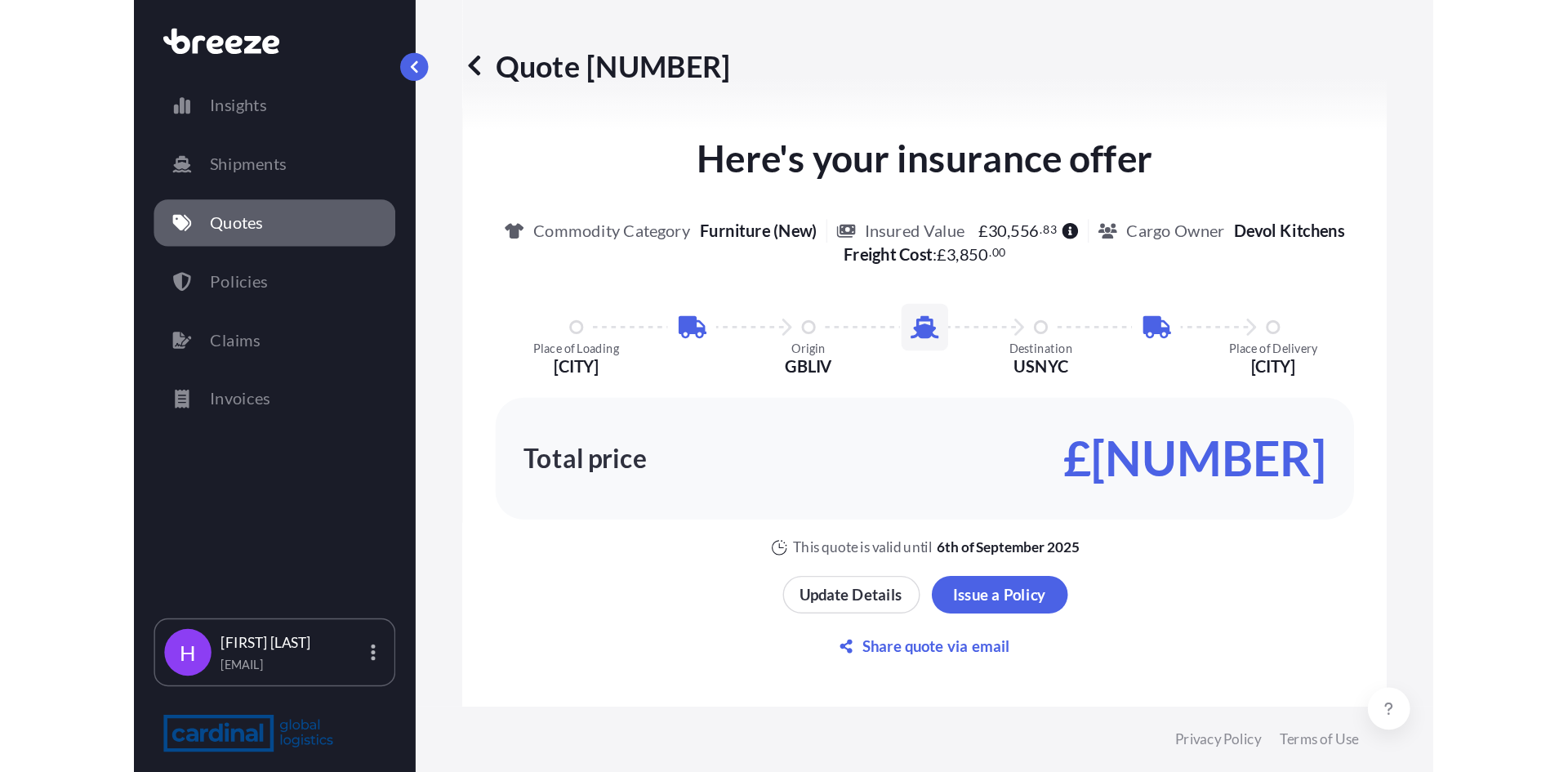 scroll, scrollTop: 981, scrollLeft: 0, axis: vertical 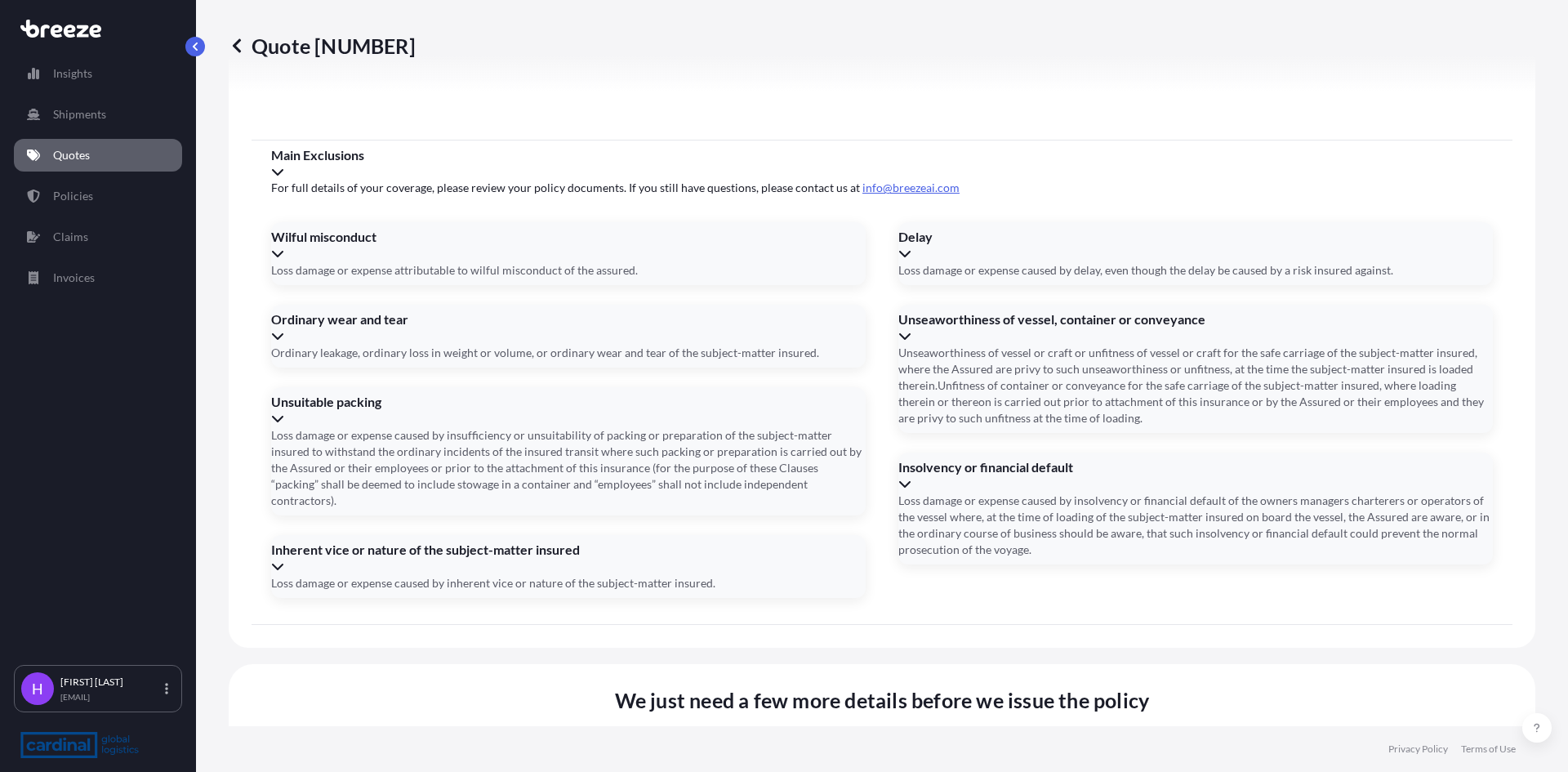 click on "Date of Departure   *" at bounding box center [501, 927] 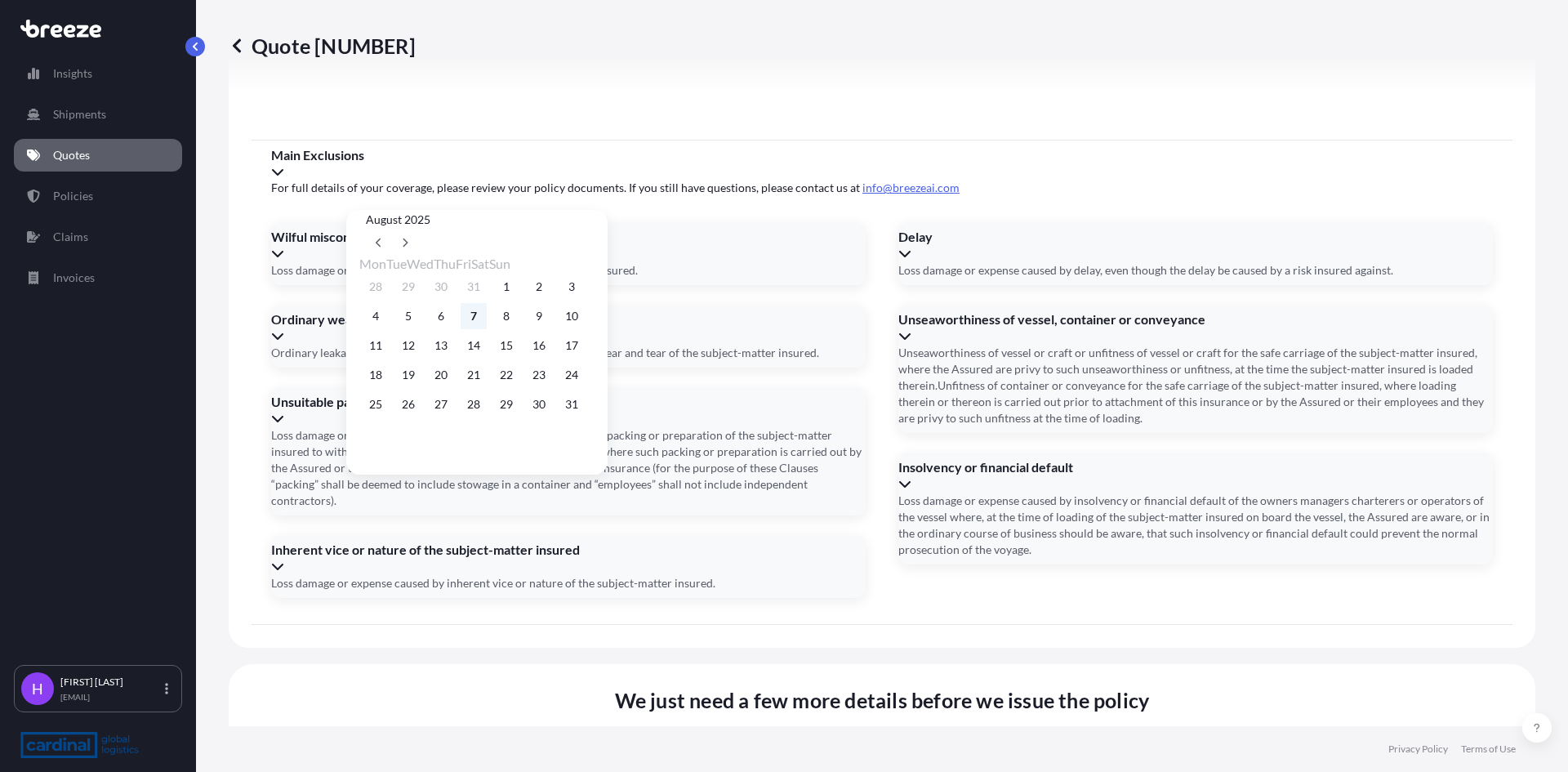 click on "7" at bounding box center [474, 316] 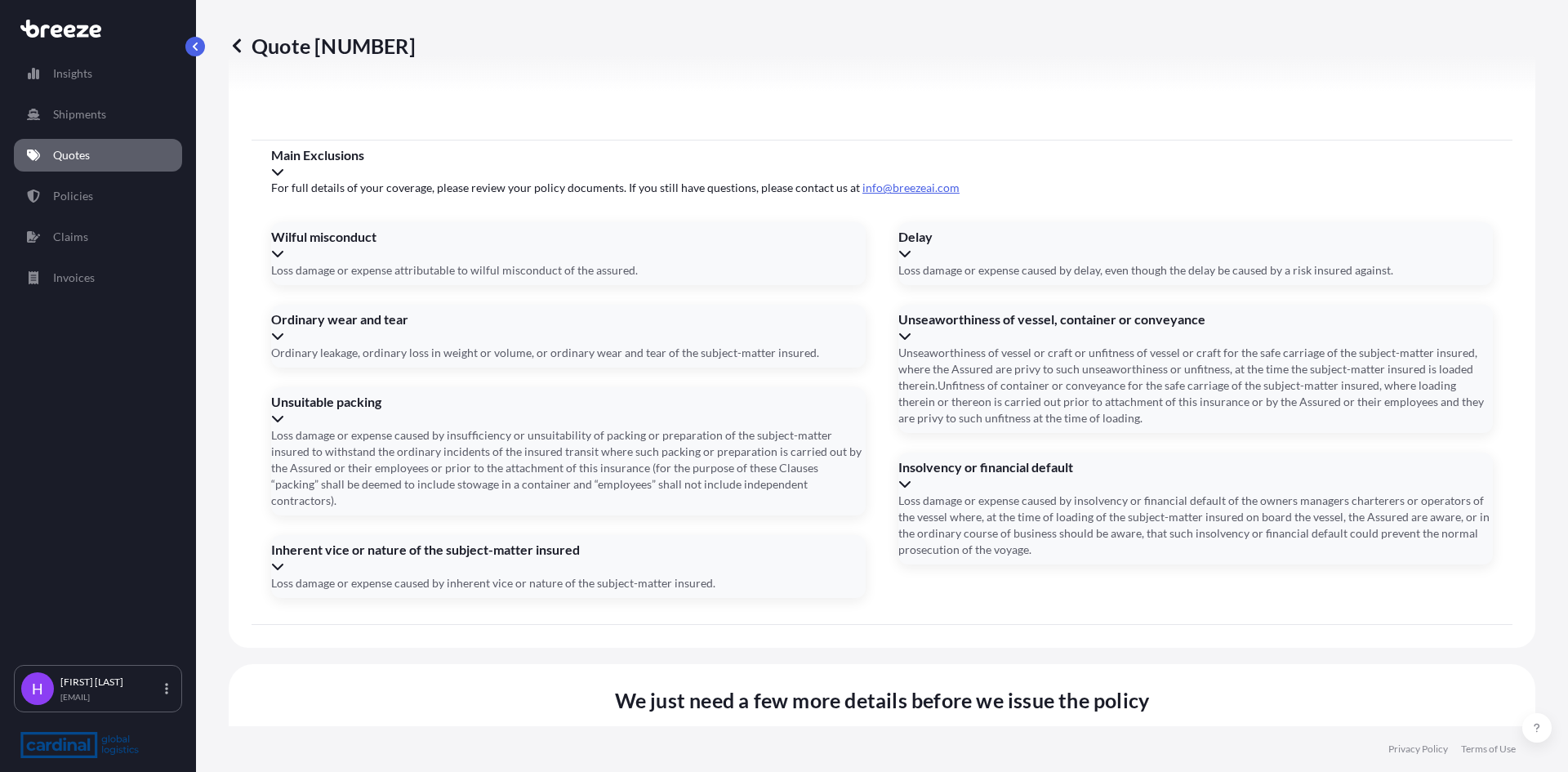 type on "07/08/2025" 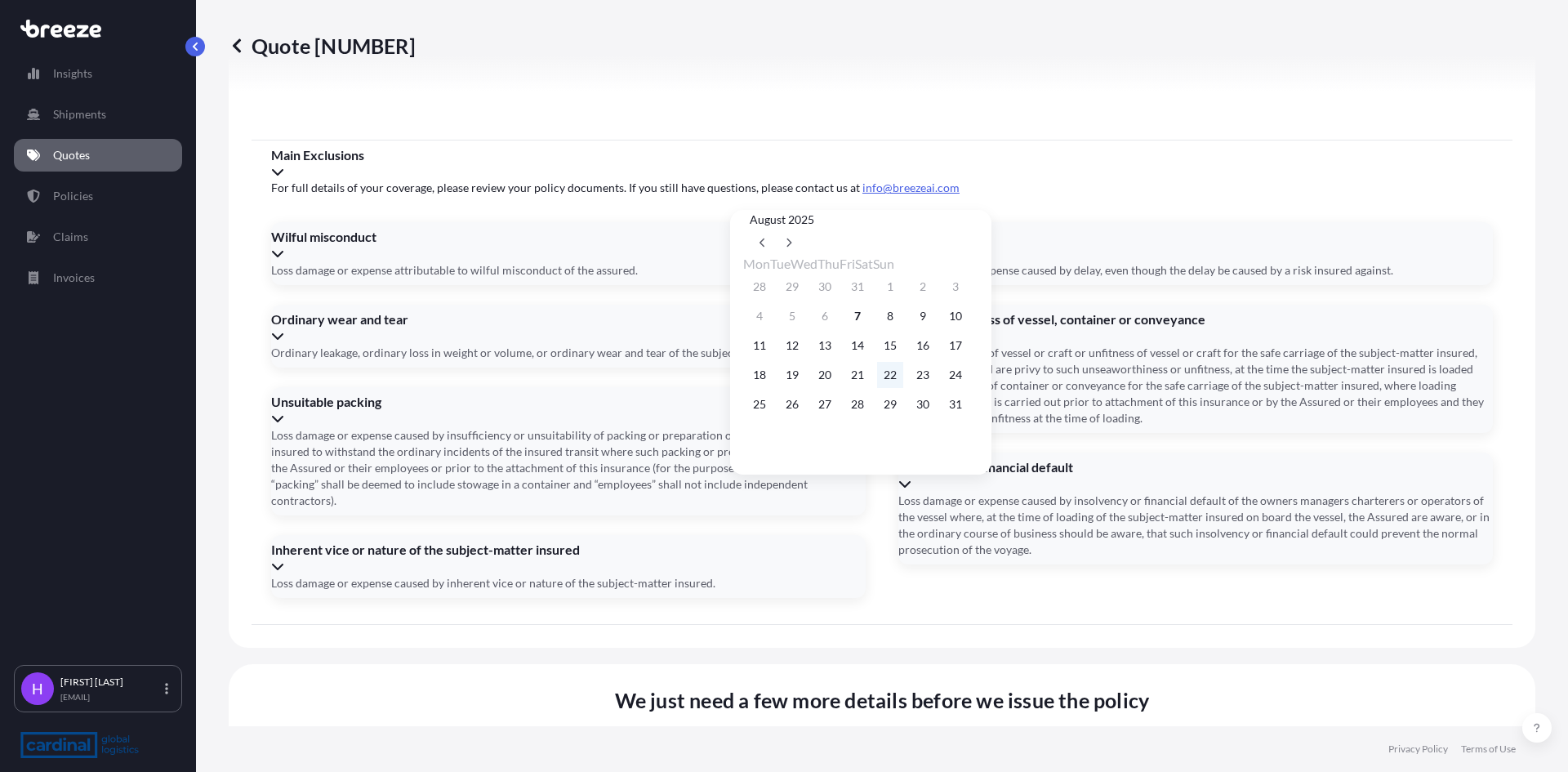 click on "22" at bounding box center (890, 375) 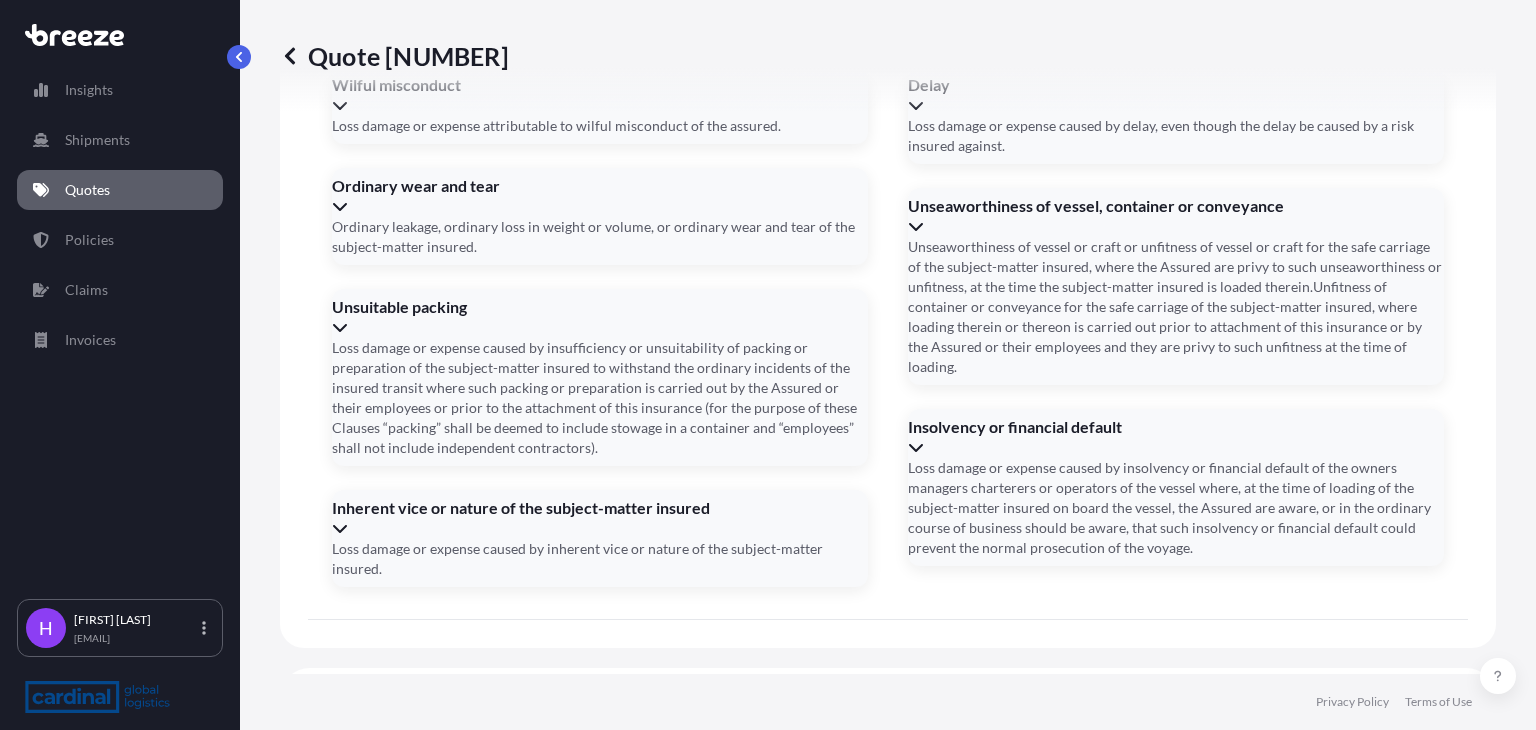 scroll, scrollTop: 2836, scrollLeft: 0, axis: vertical 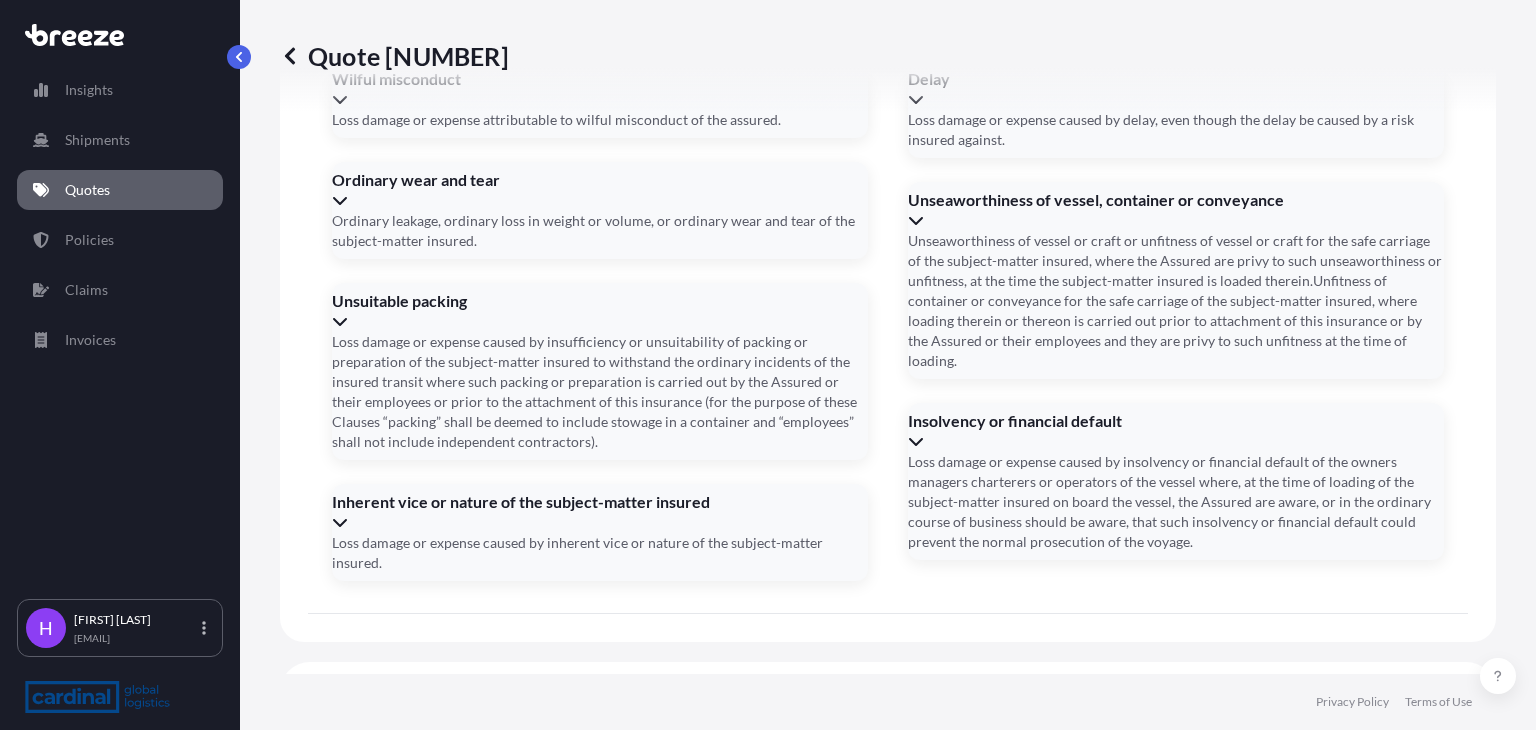 click on "Container Number(s)" at bounding box center [886, 1064] 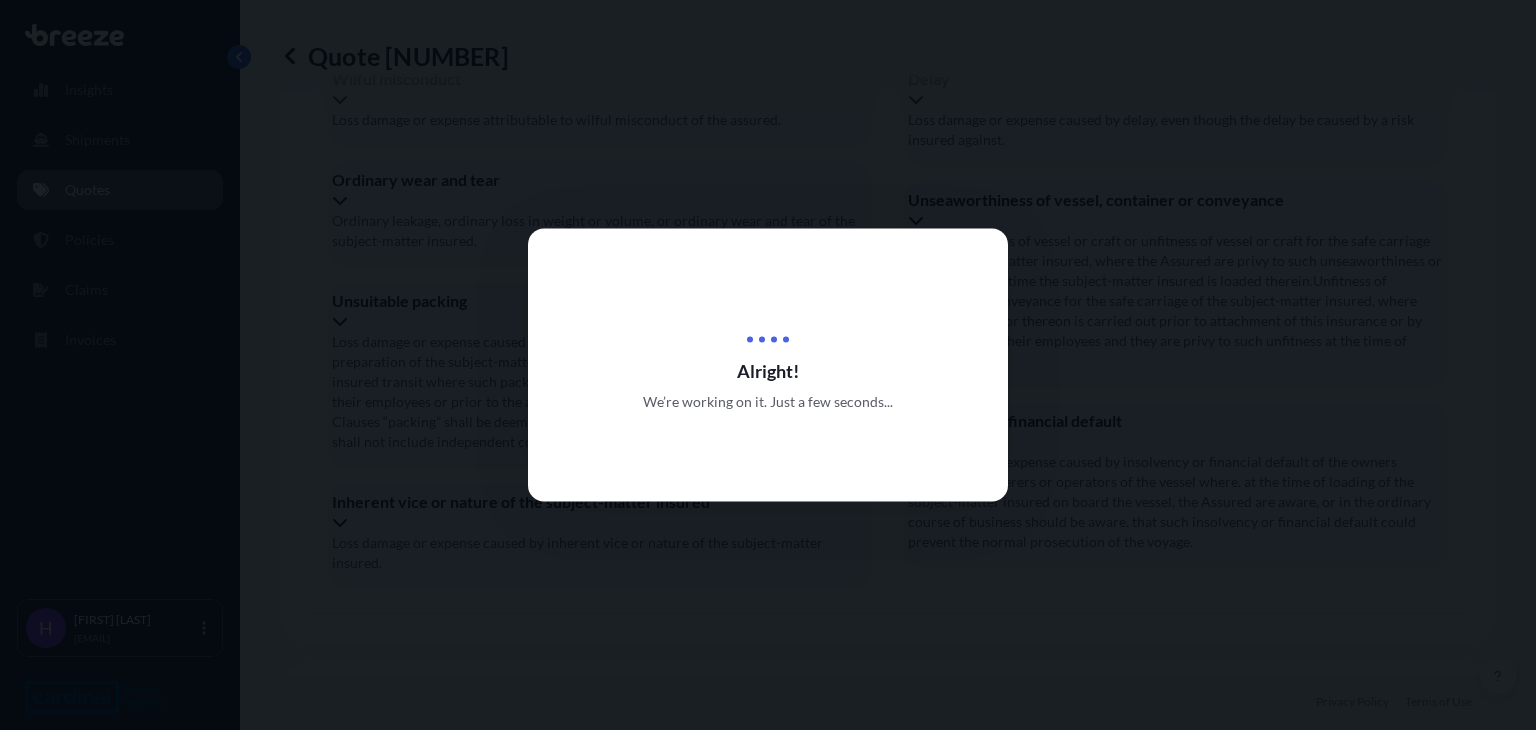 scroll, scrollTop: 0, scrollLeft: 0, axis: both 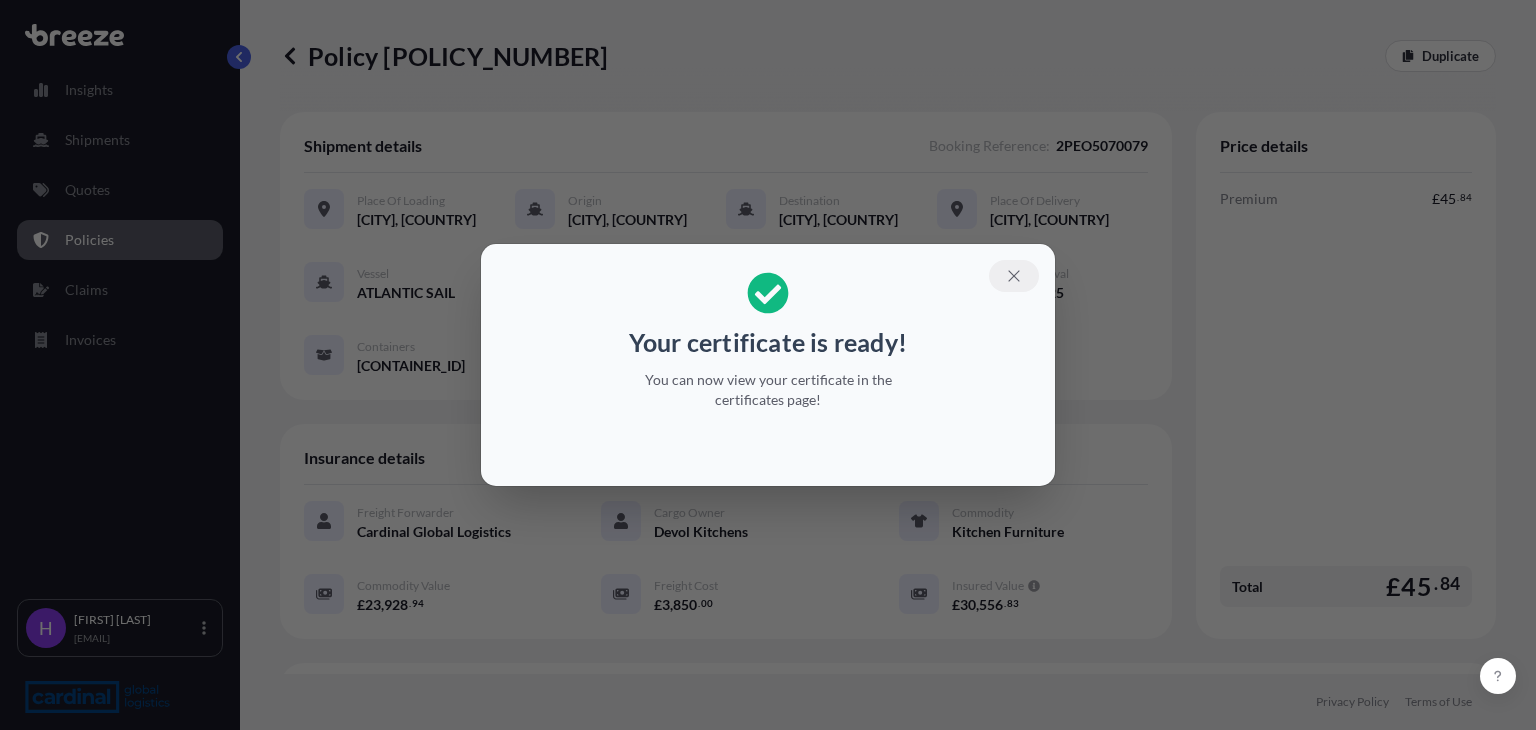 click 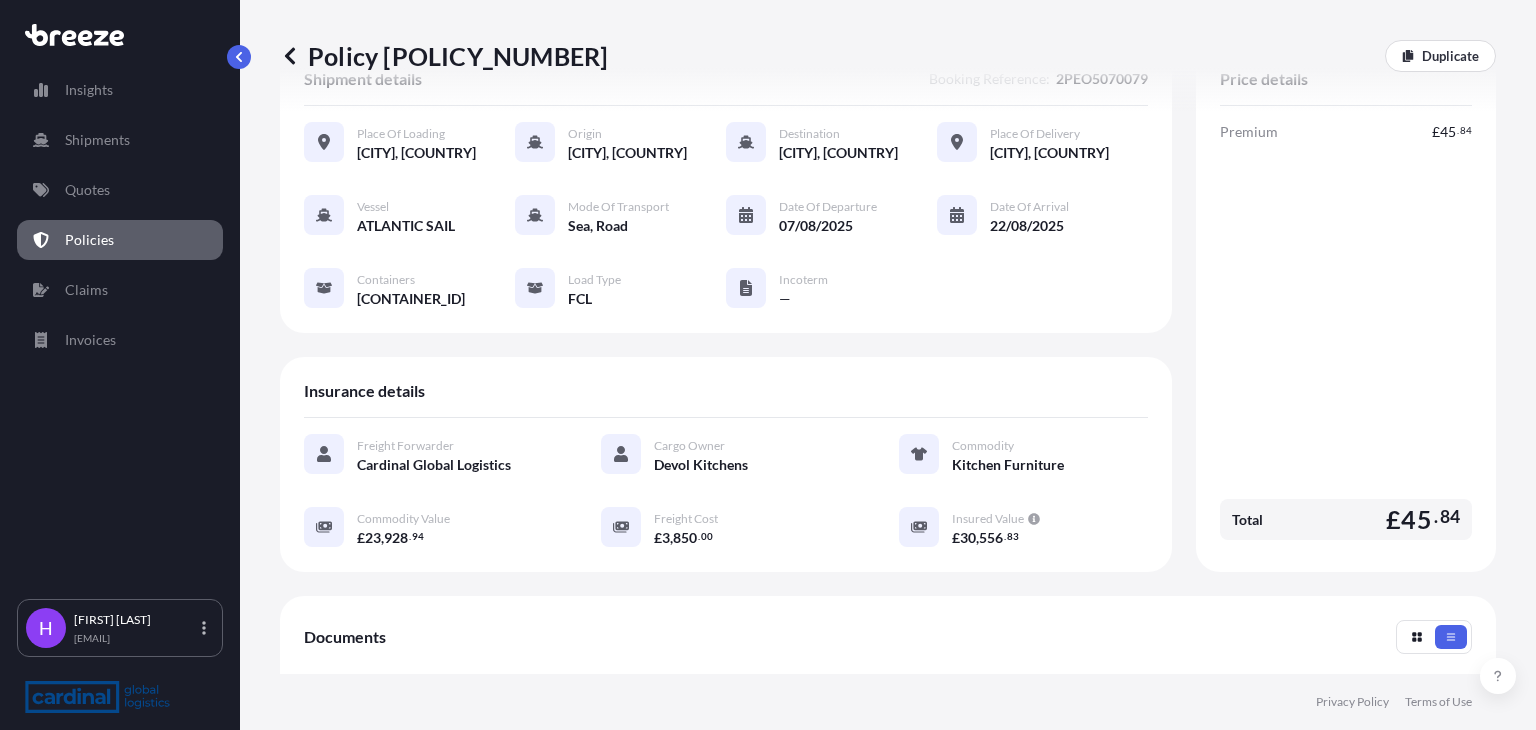 scroll, scrollTop: 200, scrollLeft: 0, axis: vertical 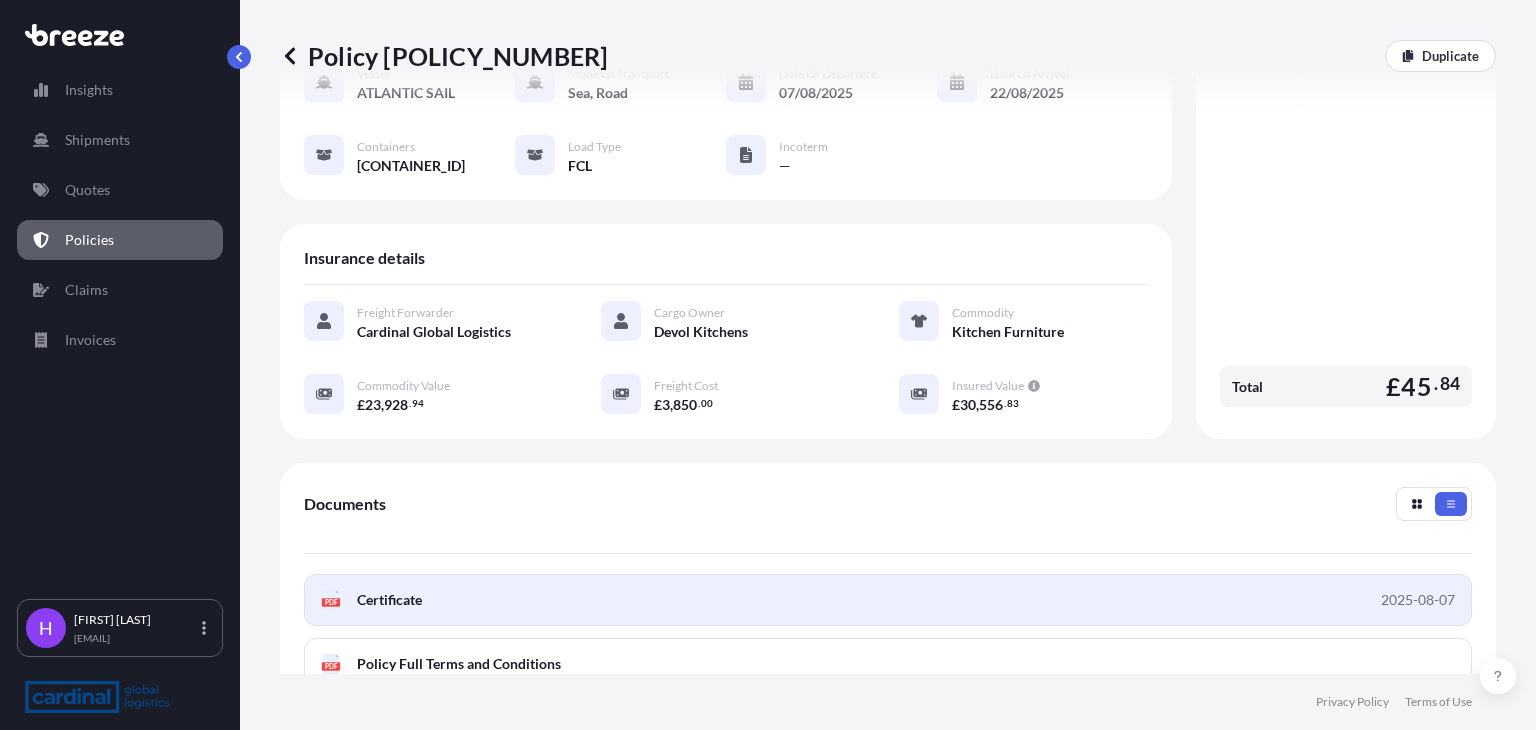 click on "PDF Certificate 2025-08-07" at bounding box center [888, 600] 